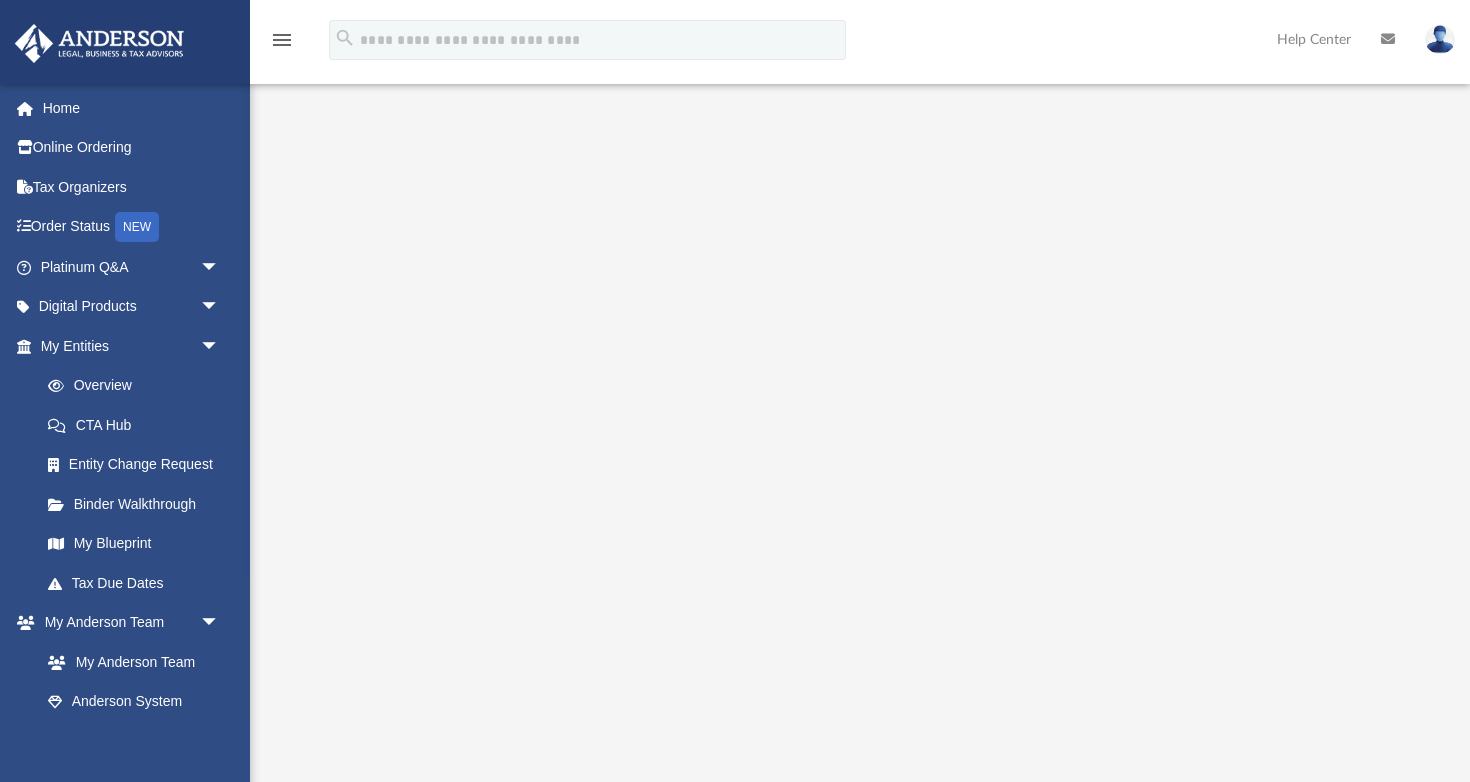 scroll, scrollTop: 221, scrollLeft: 0, axis: vertical 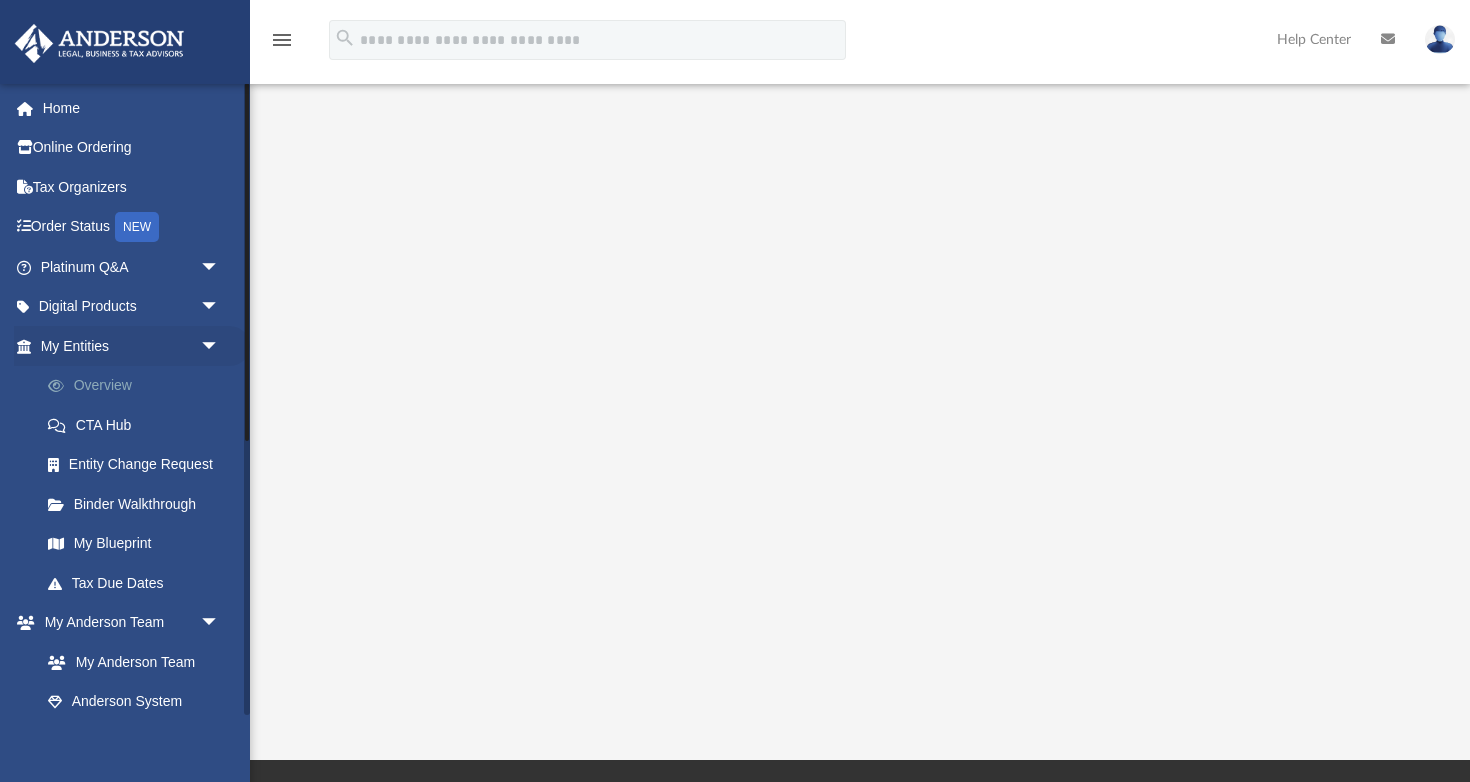click on "Overview" at bounding box center [139, 386] 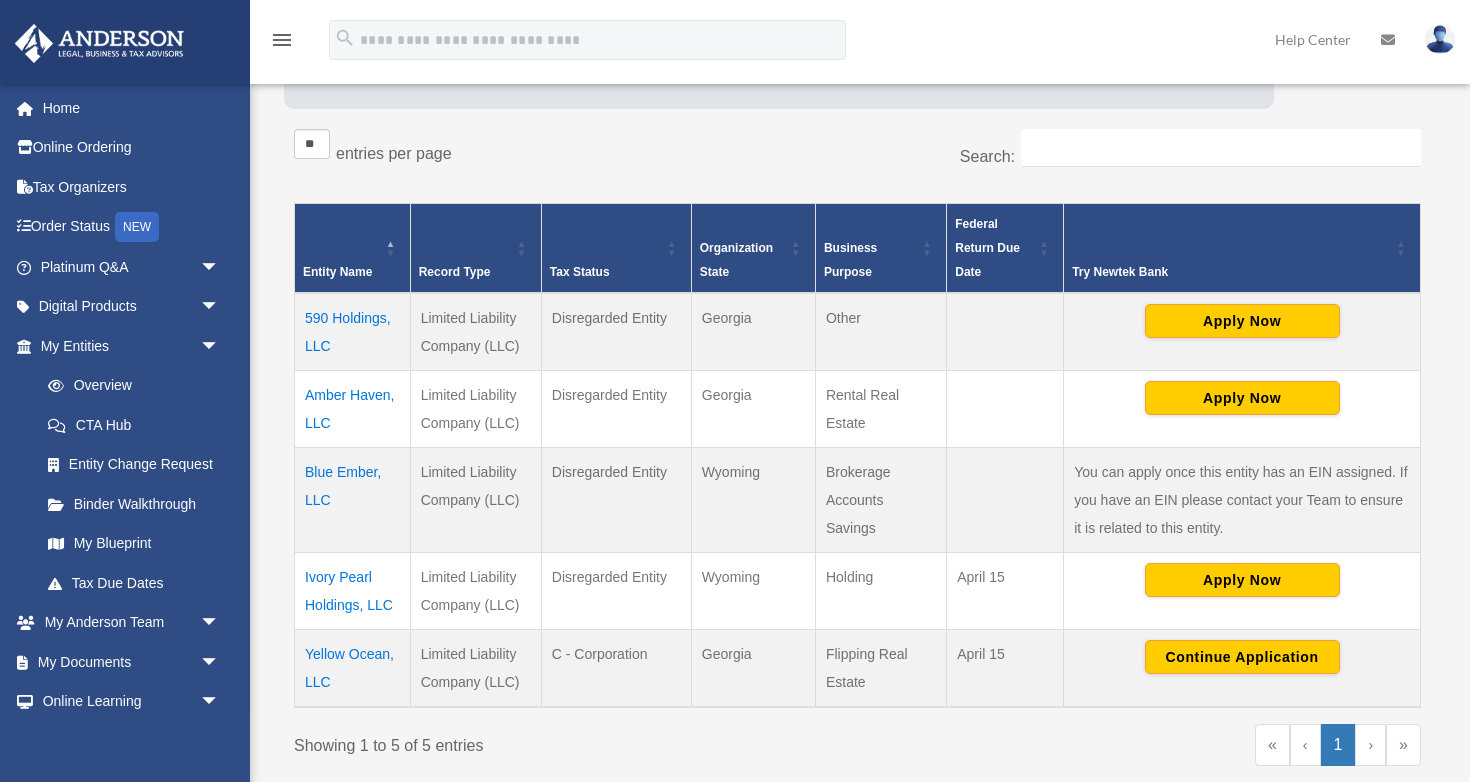 scroll, scrollTop: 299, scrollLeft: 0, axis: vertical 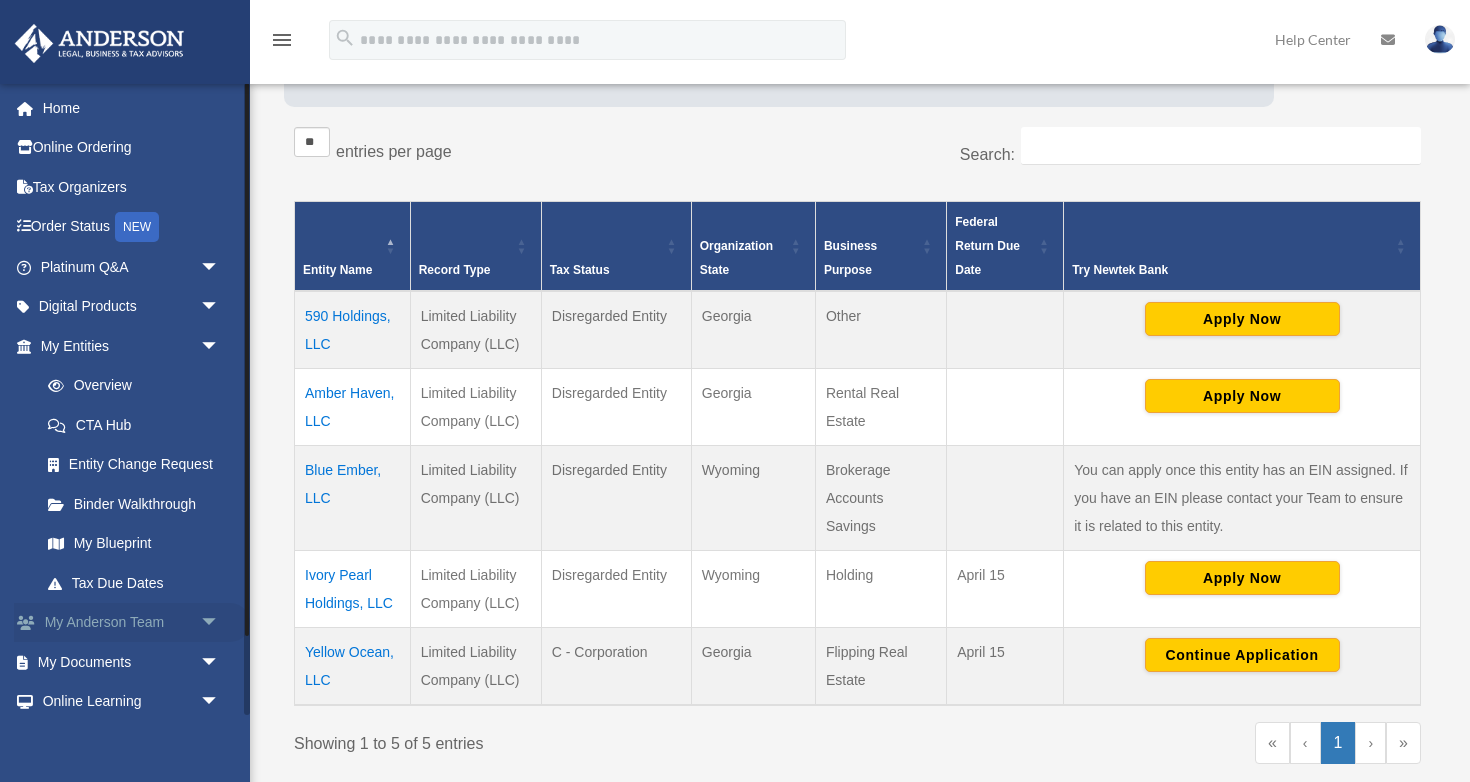 click on "arrow_drop_down" at bounding box center [220, 623] 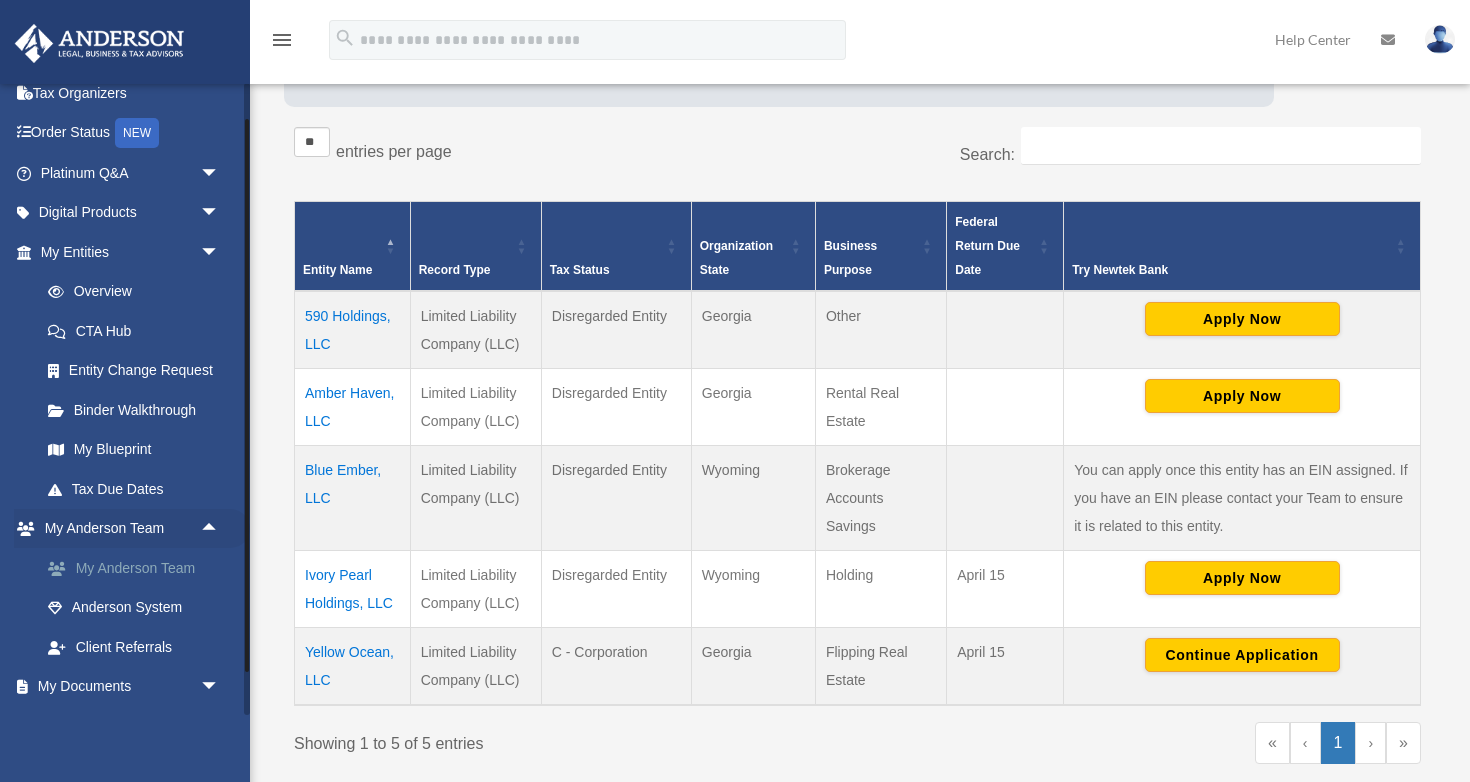 scroll, scrollTop: 97, scrollLeft: 0, axis: vertical 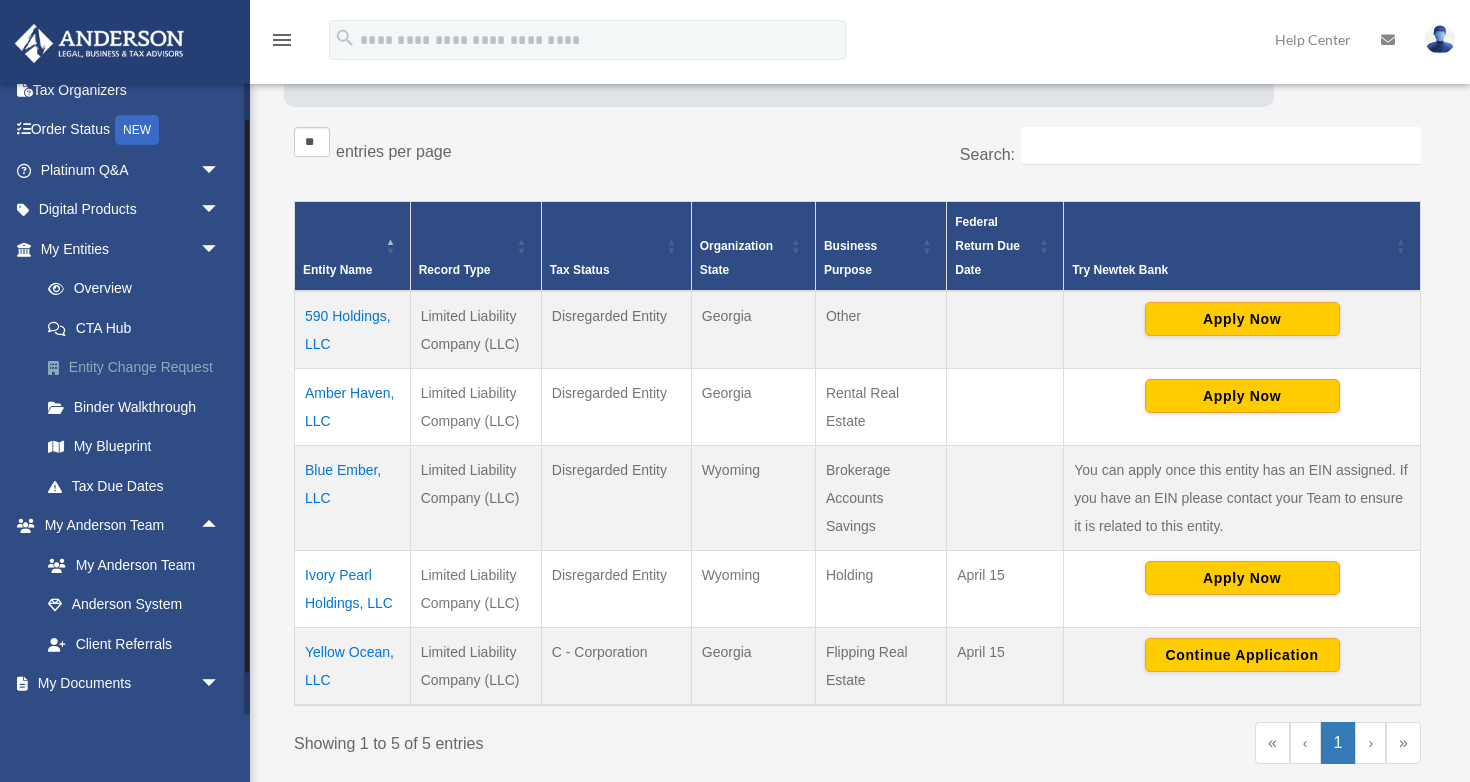 click on "Entity Change Request" at bounding box center [139, 368] 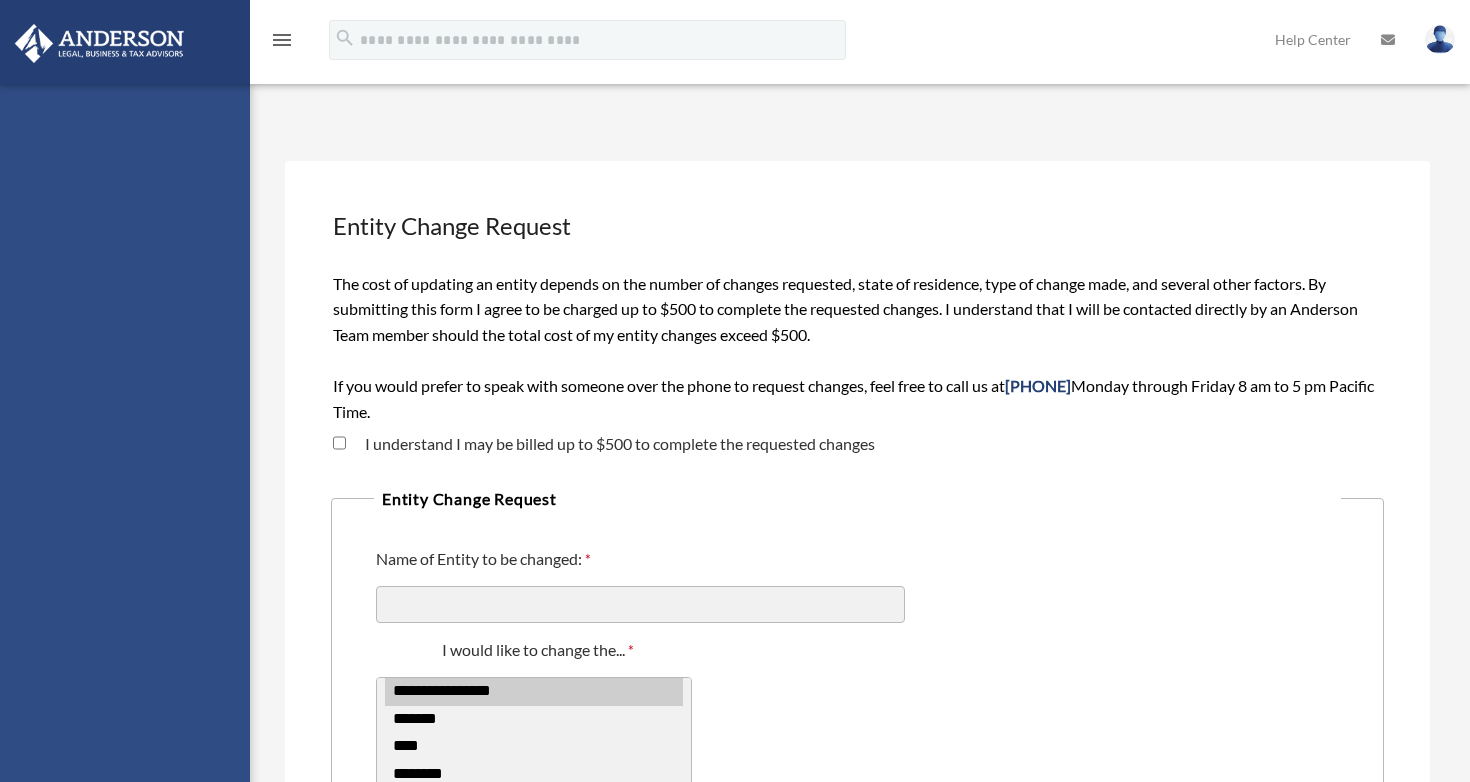 scroll, scrollTop: 0, scrollLeft: 0, axis: both 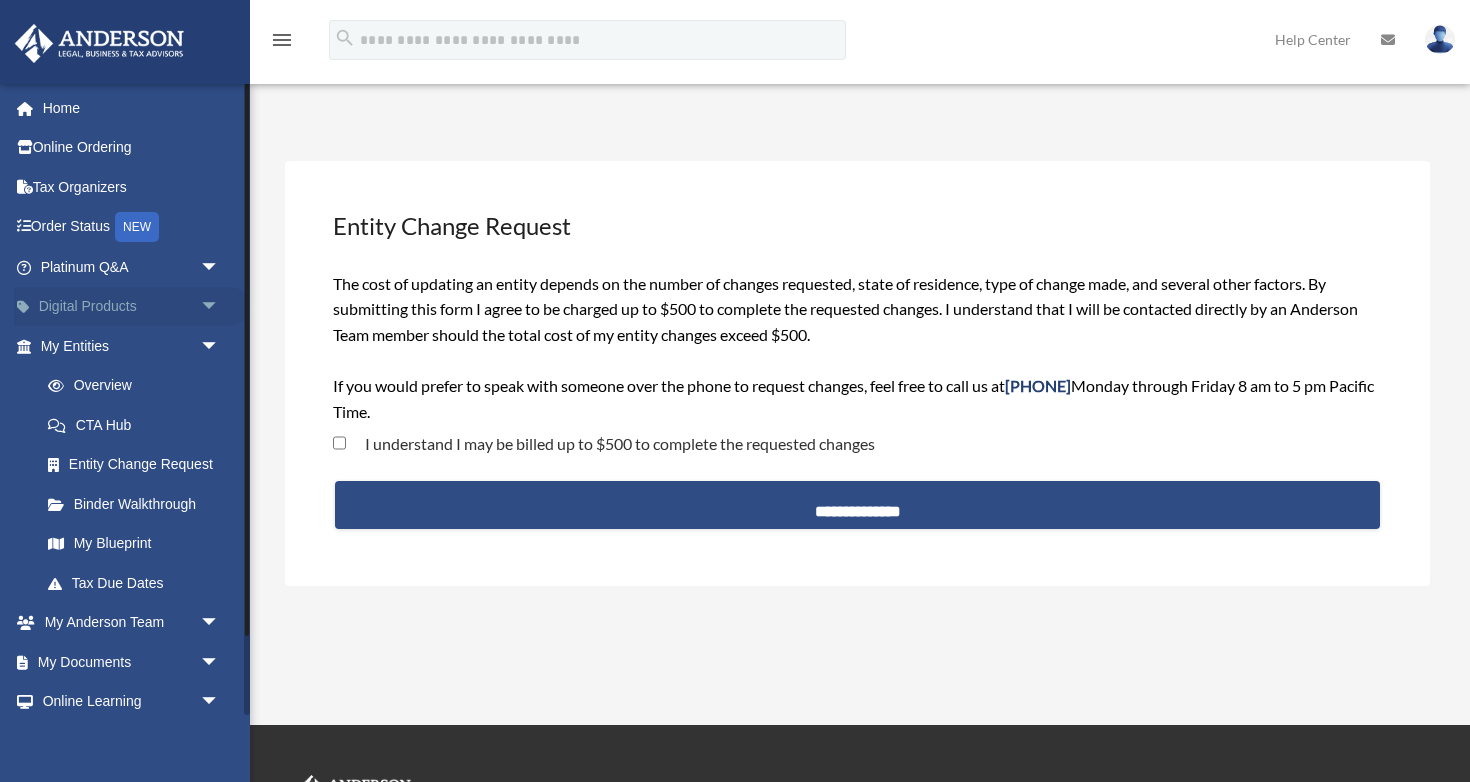 click on "arrow_drop_down" at bounding box center [220, 307] 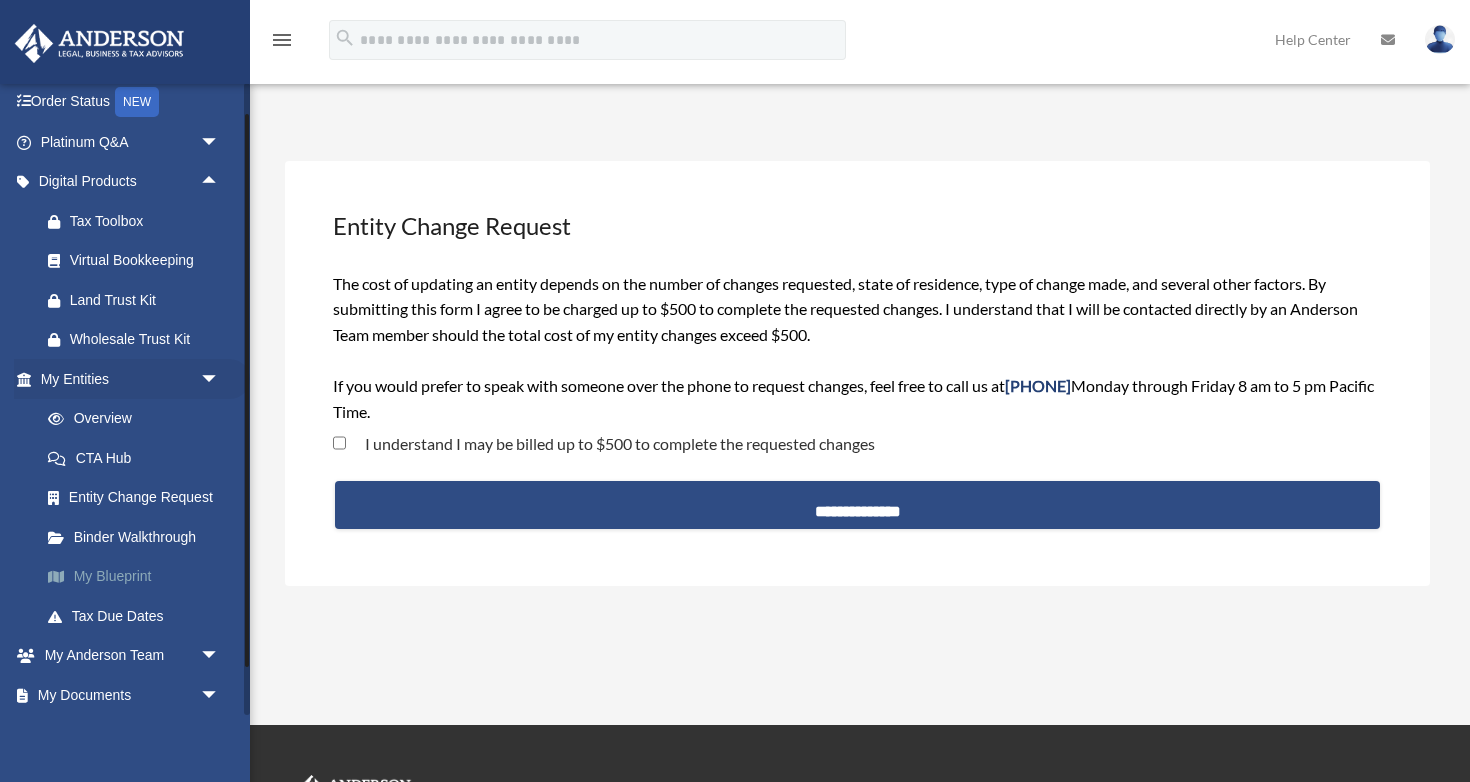 scroll, scrollTop: 130, scrollLeft: 0, axis: vertical 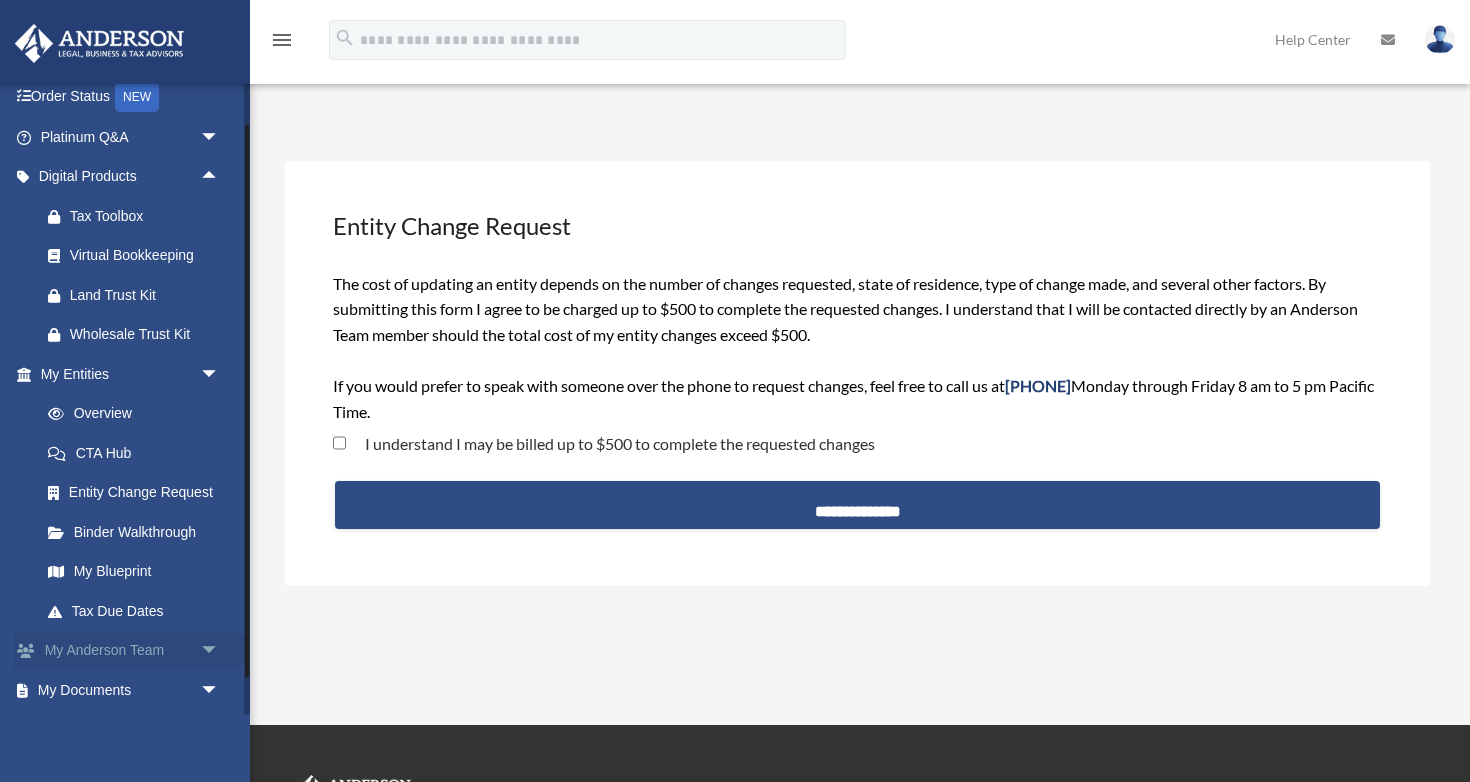 click on "arrow_drop_down" at bounding box center [220, 651] 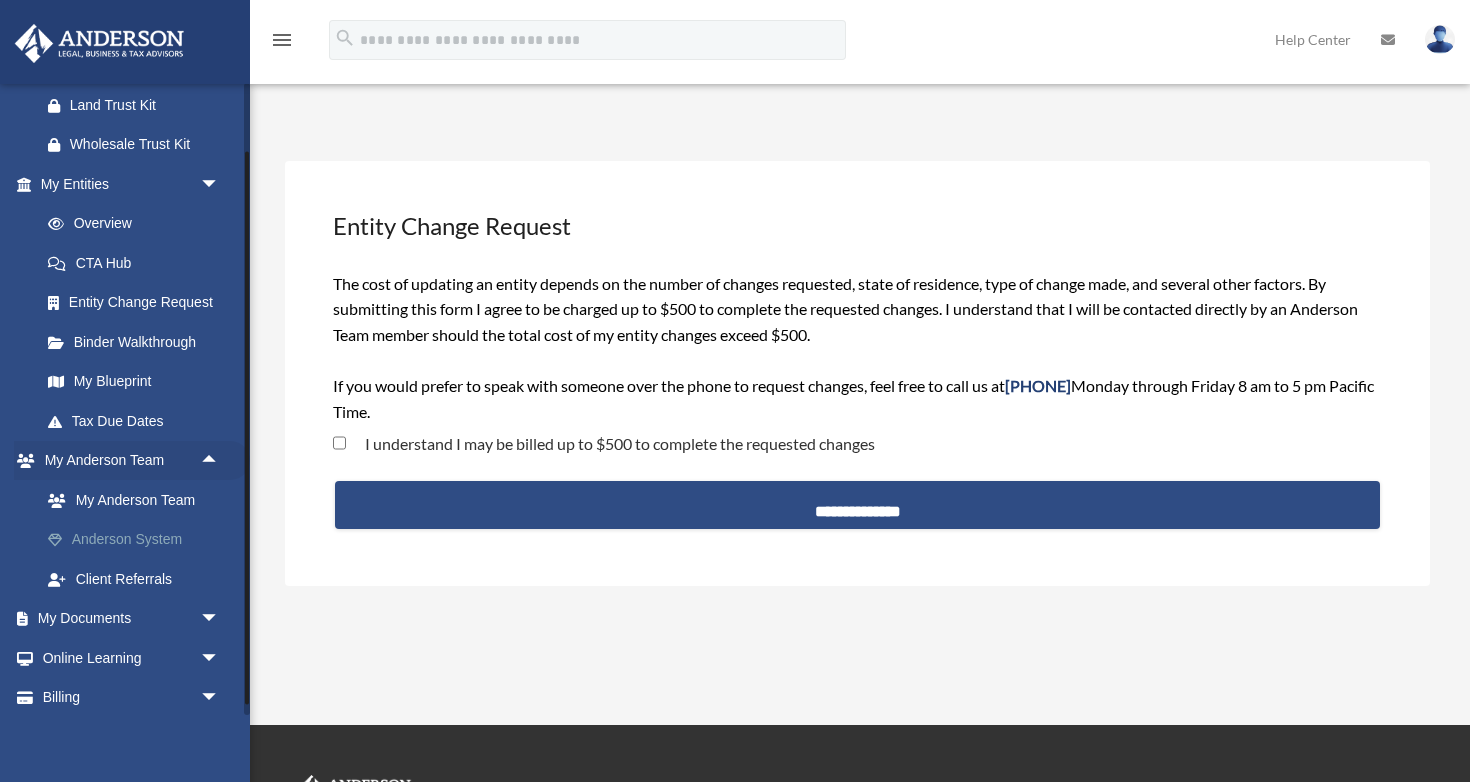 scroll, scrollTop: 327, scrollLeft: 0, axis: vertical 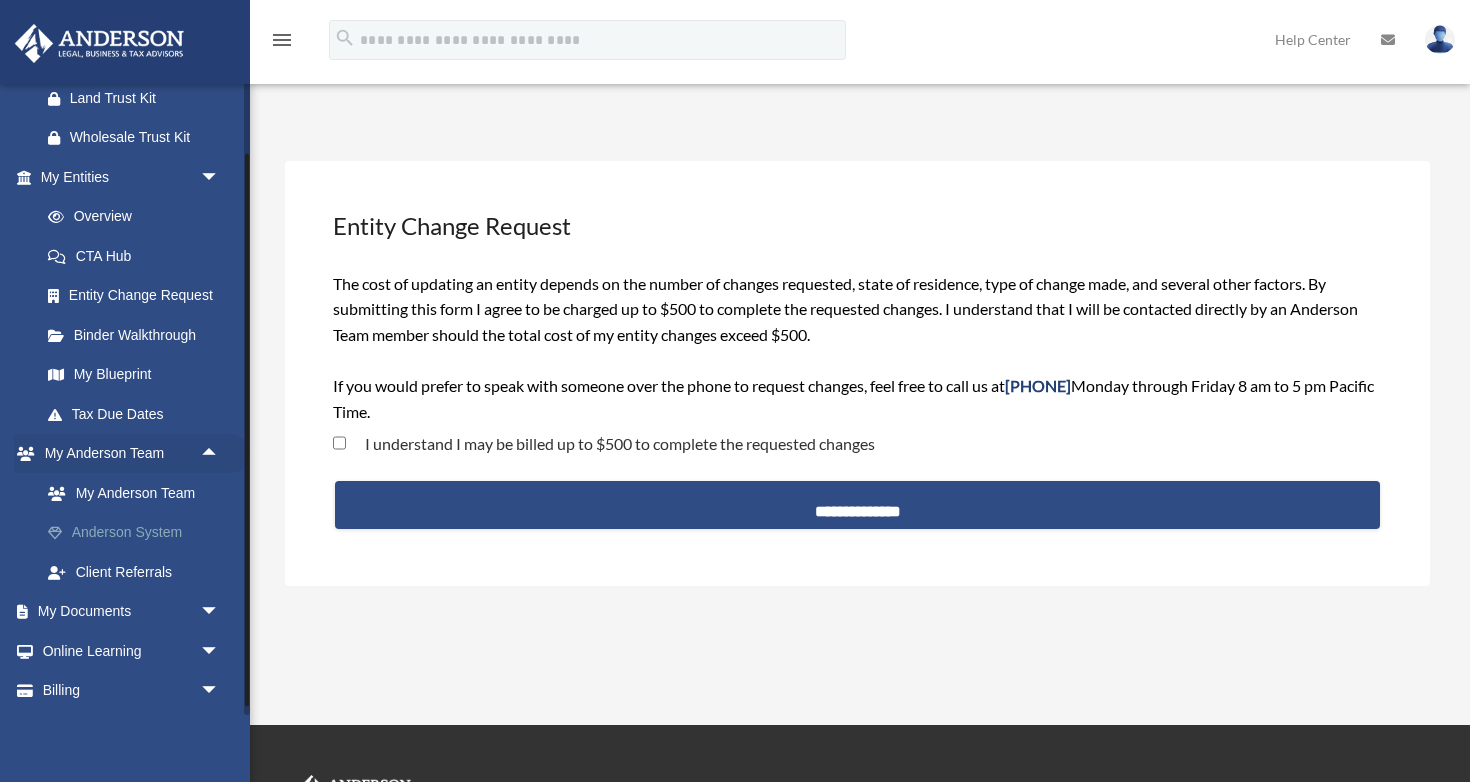 click on "Anderson System" at bounding box center (139, 533) 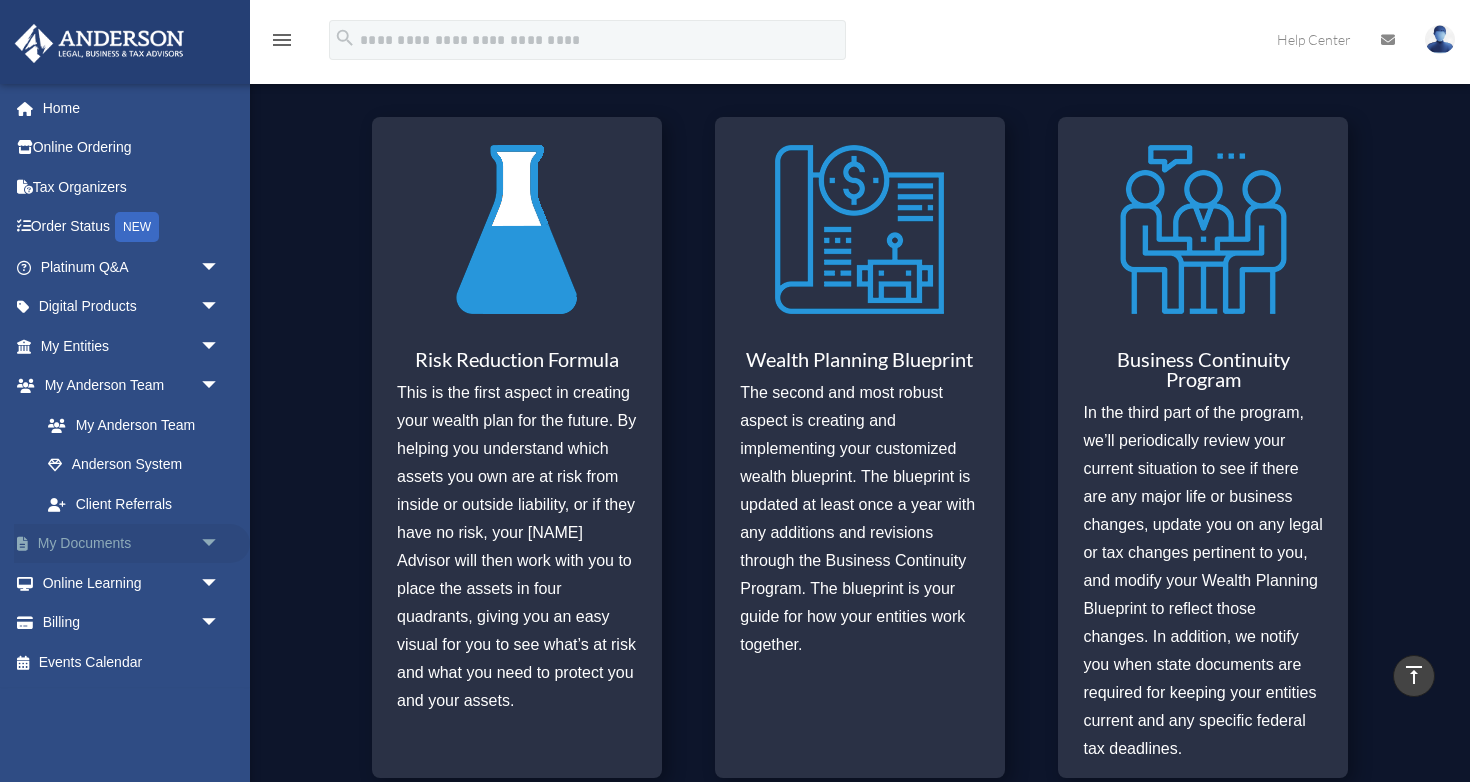 scroll, scrollTop: 779, scrollLeft: 0, axis: vertical 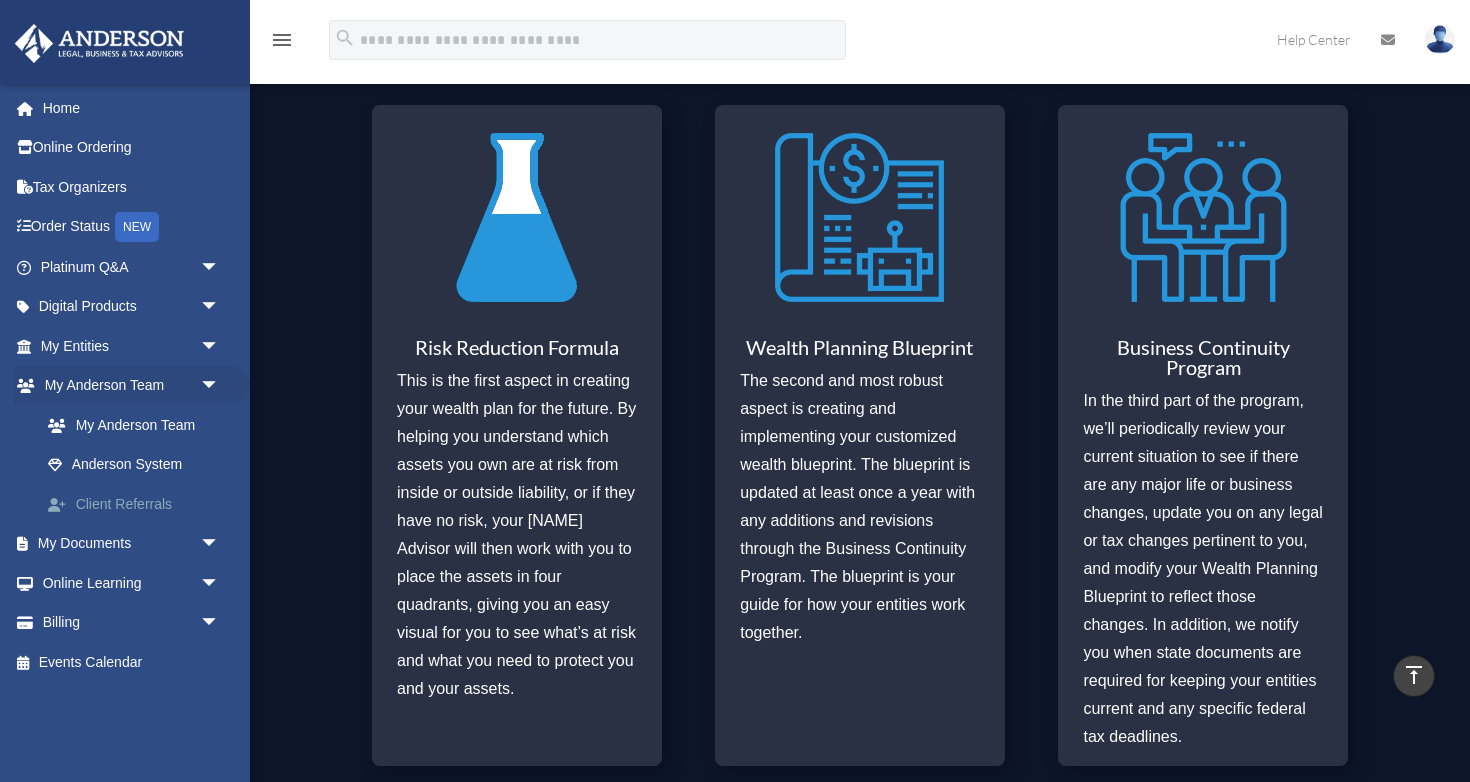 click on "Client Referrals" at bounding box center [139, 504] 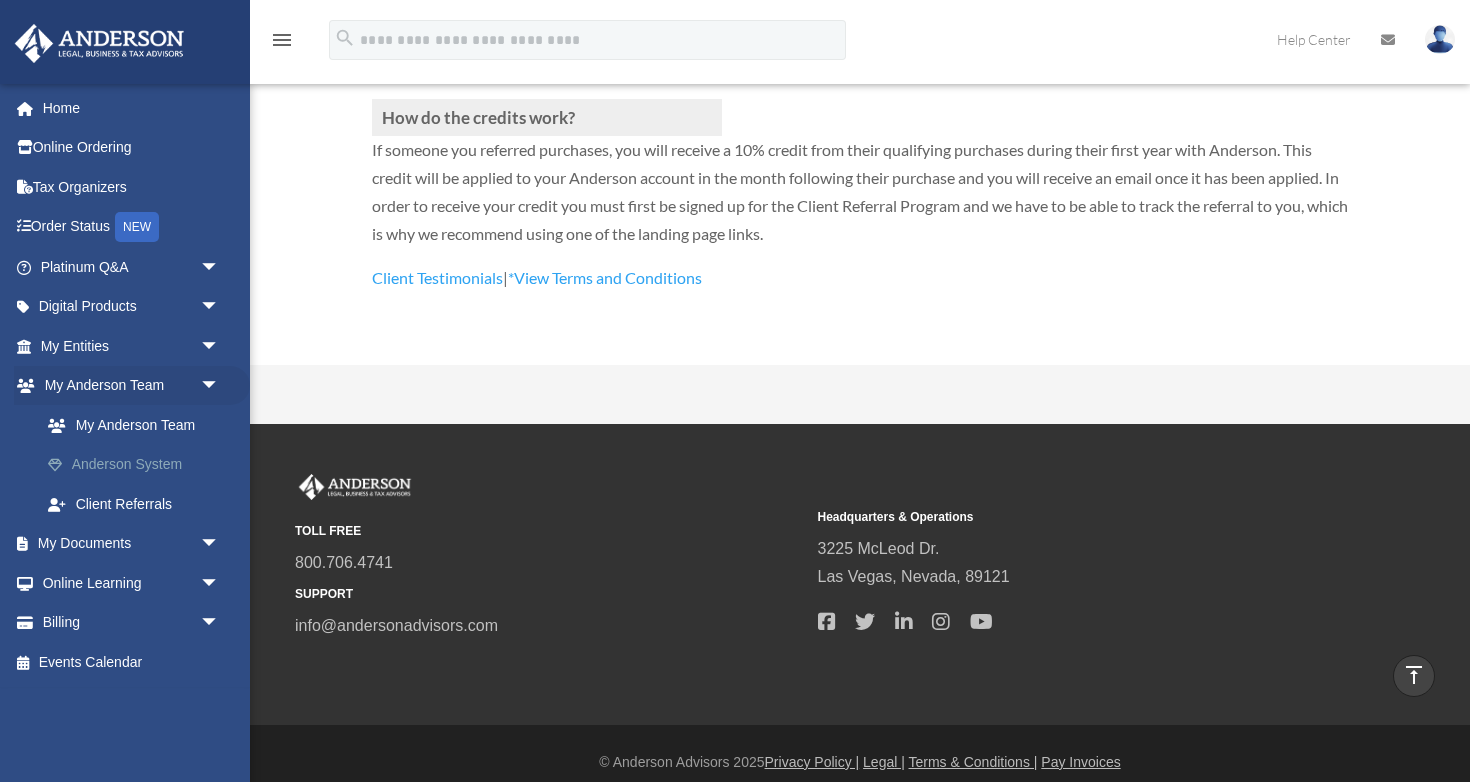 scroll, scrollTop: 767, scrollLeft: 0, axis: vertical 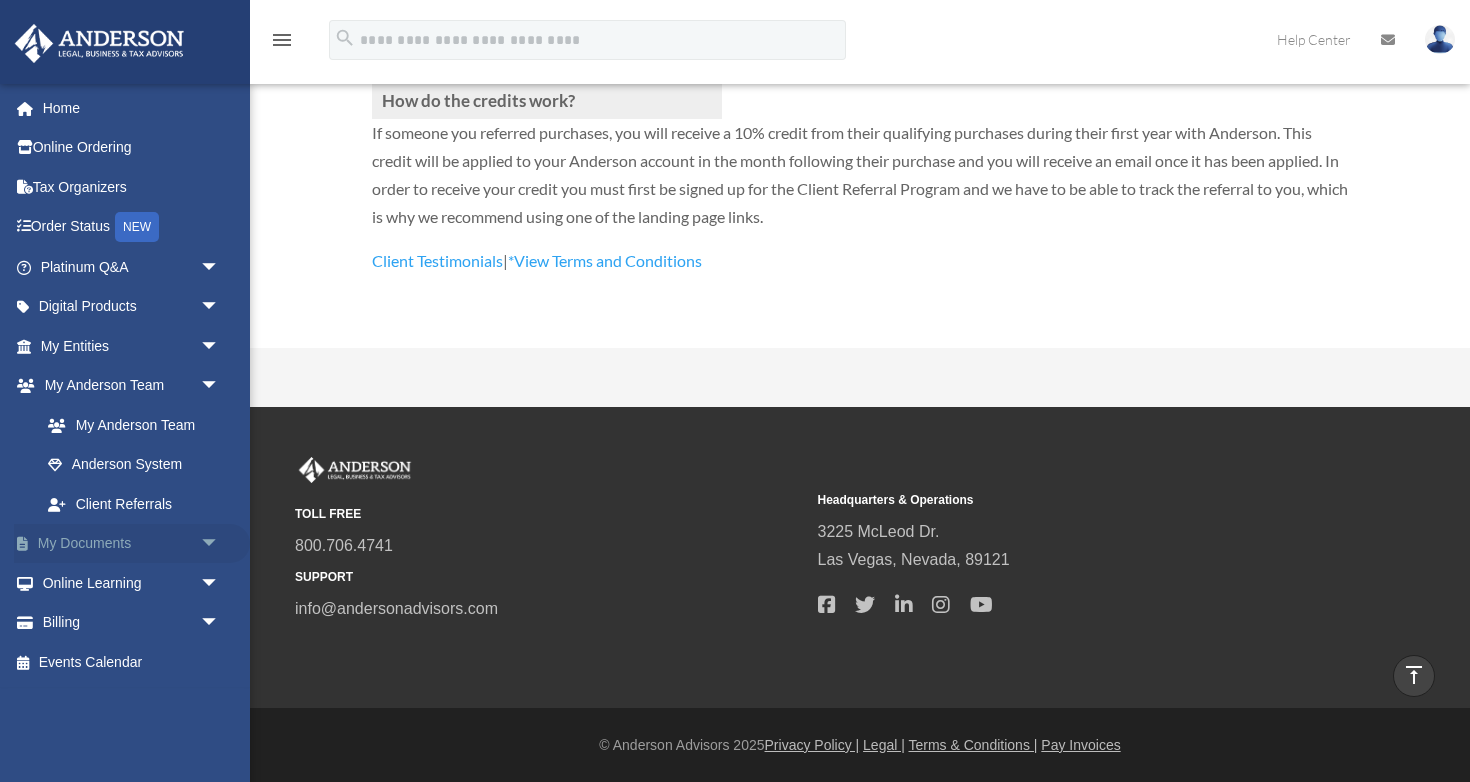 click on "My Documents arrow_drop_down" at bounding box center (132, 544) 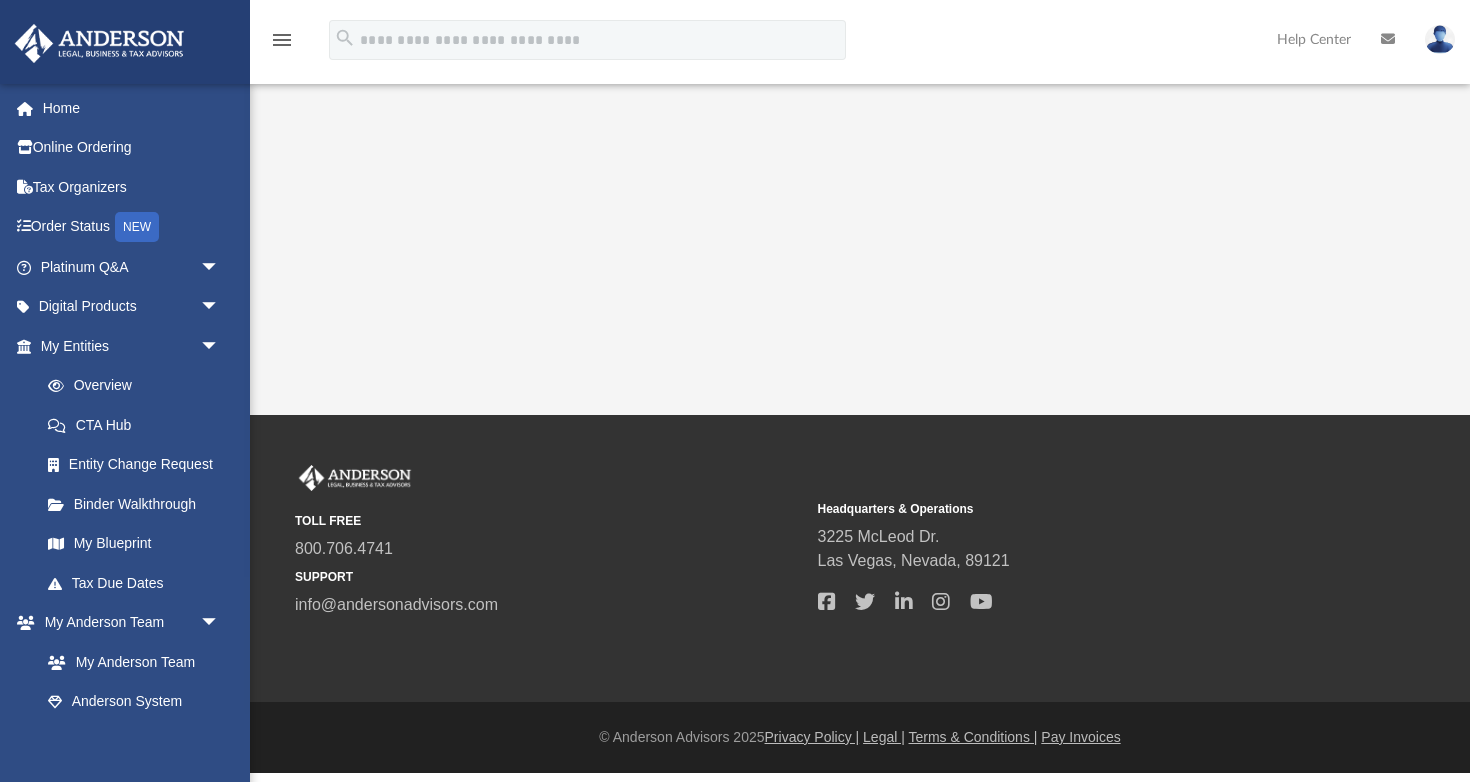 scroll, scrollTop: 0, scrollLeft: 0, axis: both 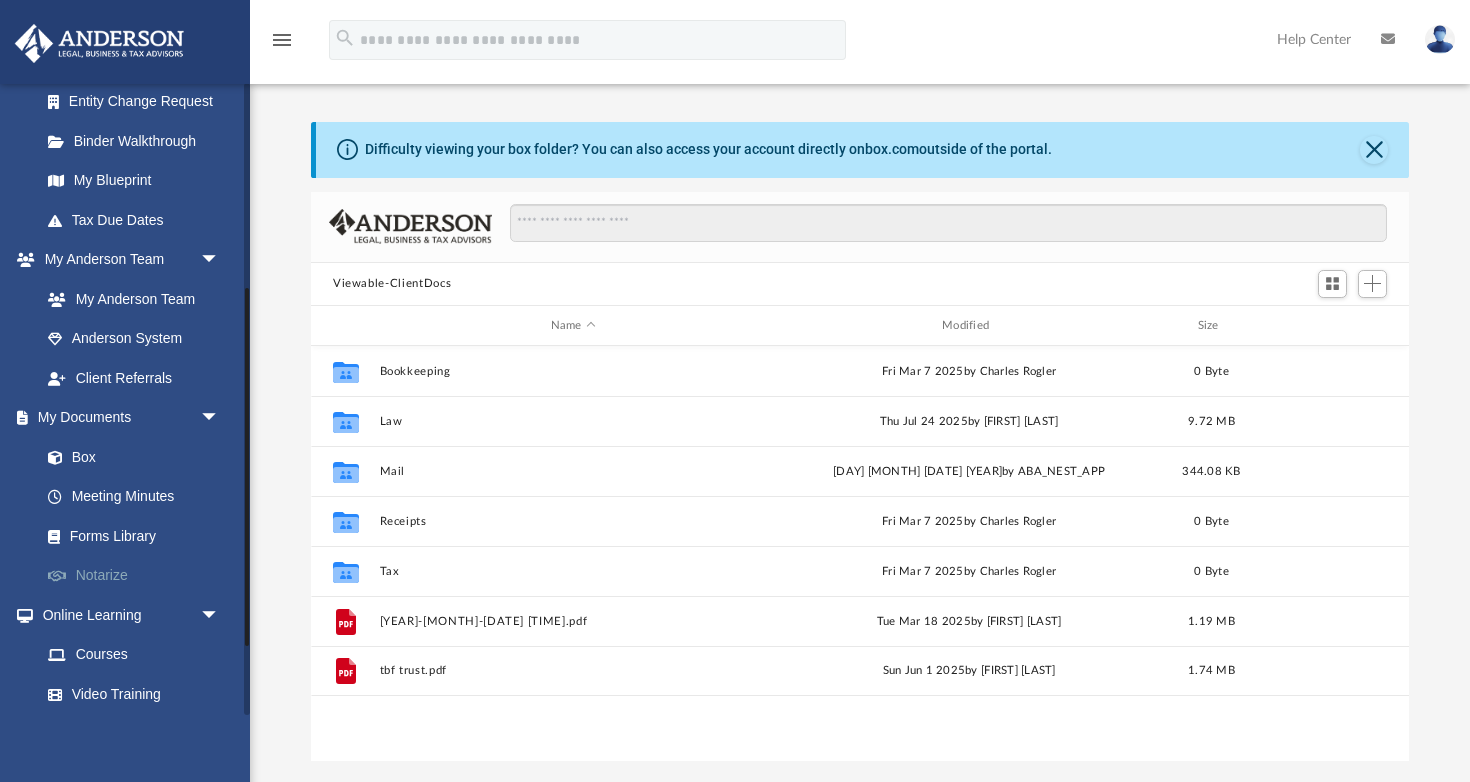 click on "Notarize" at bounding box center (139, 576) 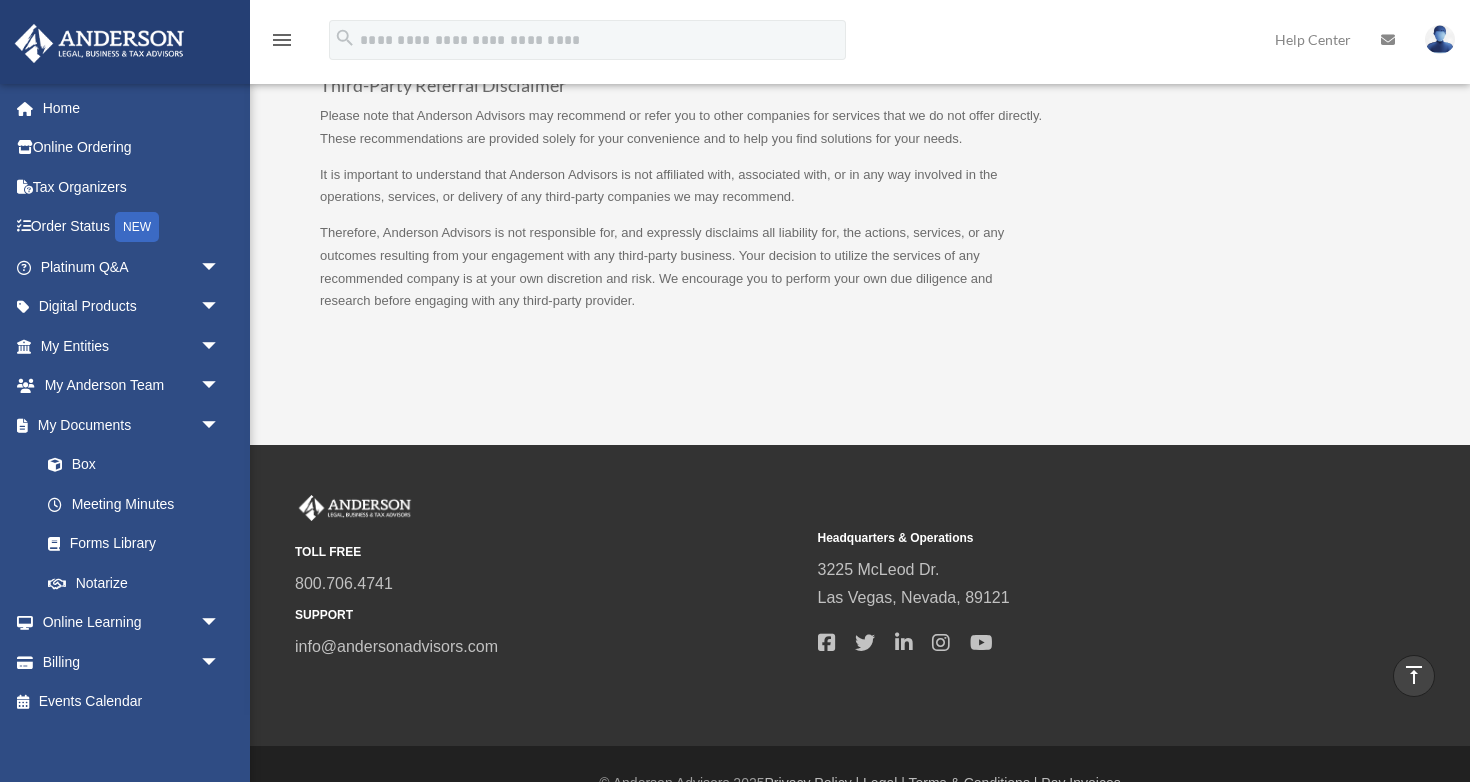 scroll, scrollTop: 2054, scrollLeft: 0, axis: vertical 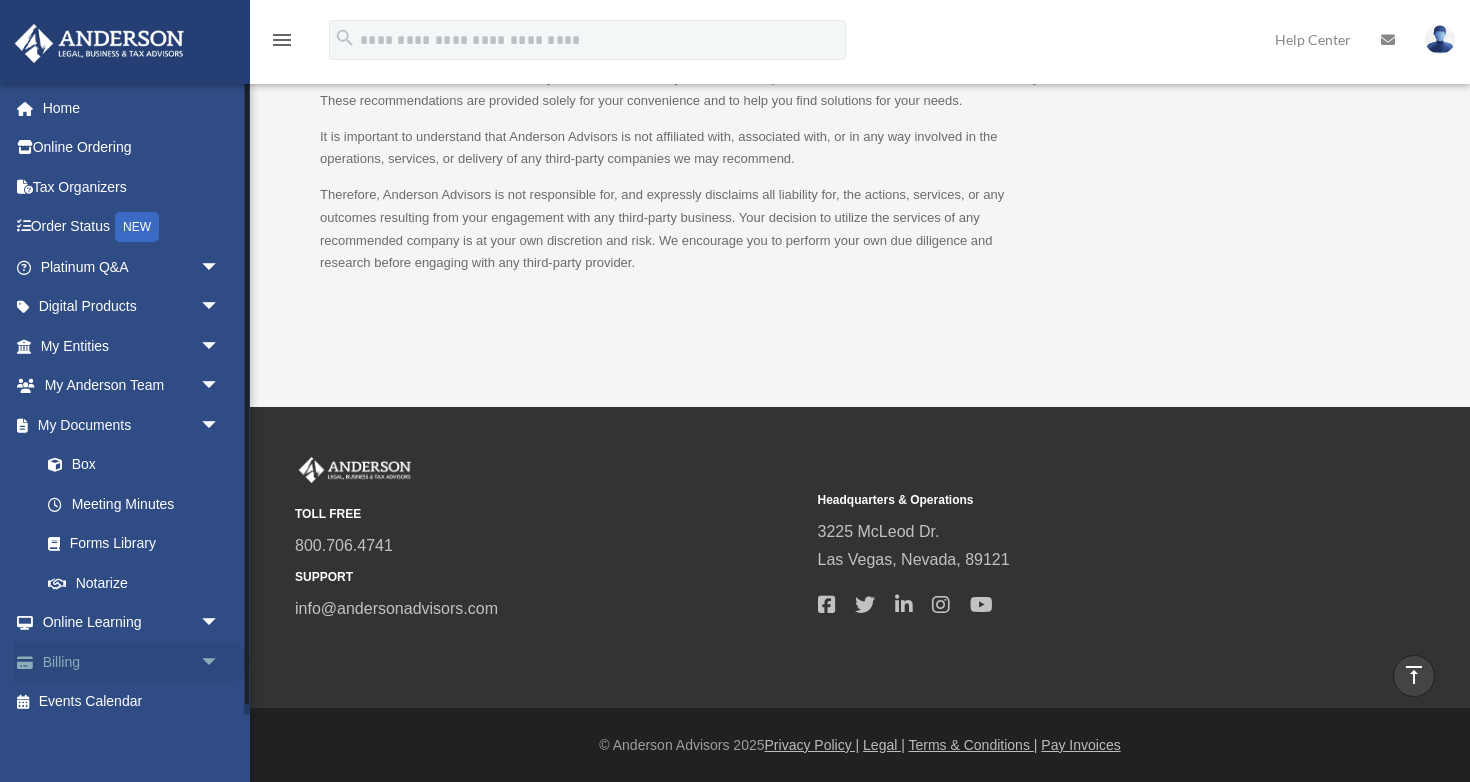 click on "arrow_drop_down" at bounding box center [220, 662] 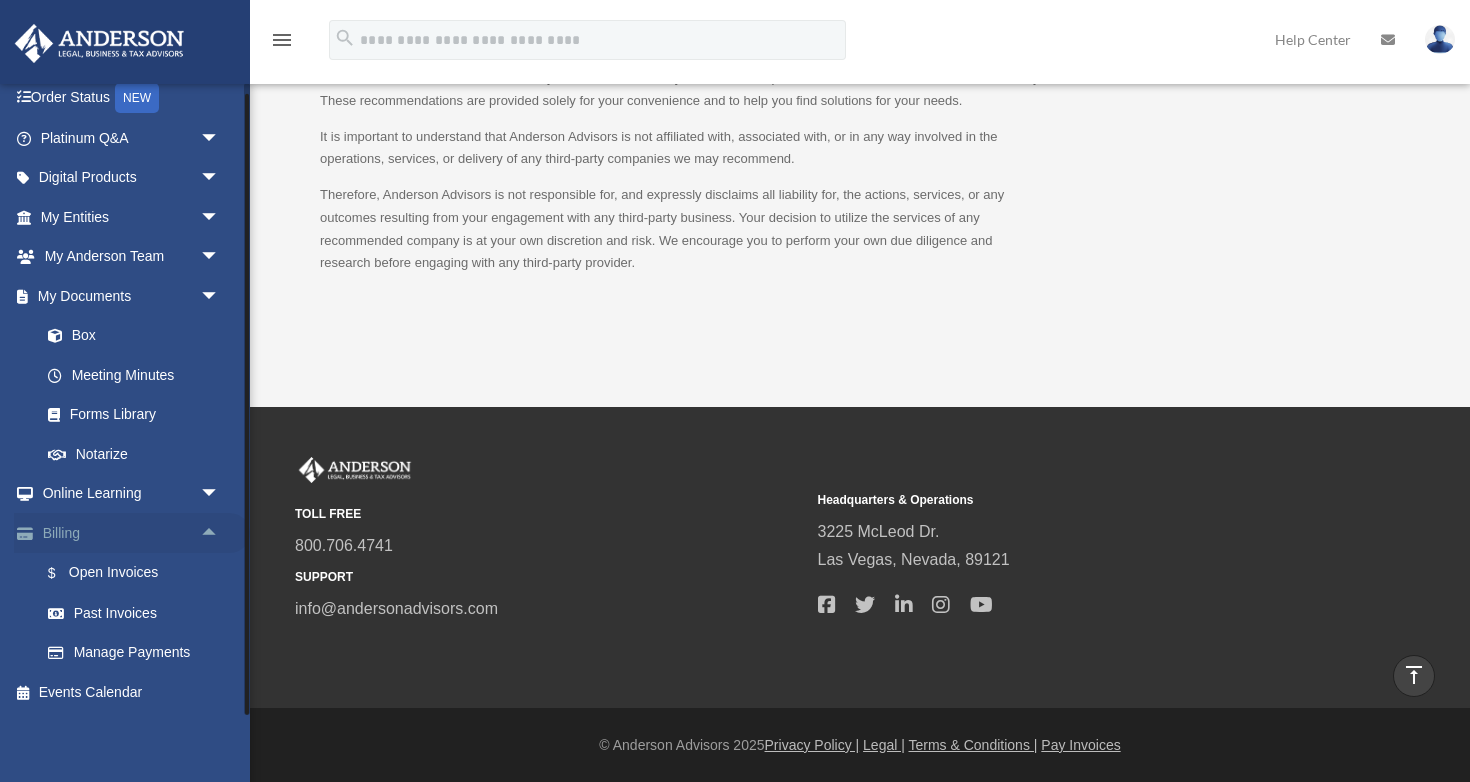 scroll, scrollTop: 130, scrollLeft: 0, axis: vertical 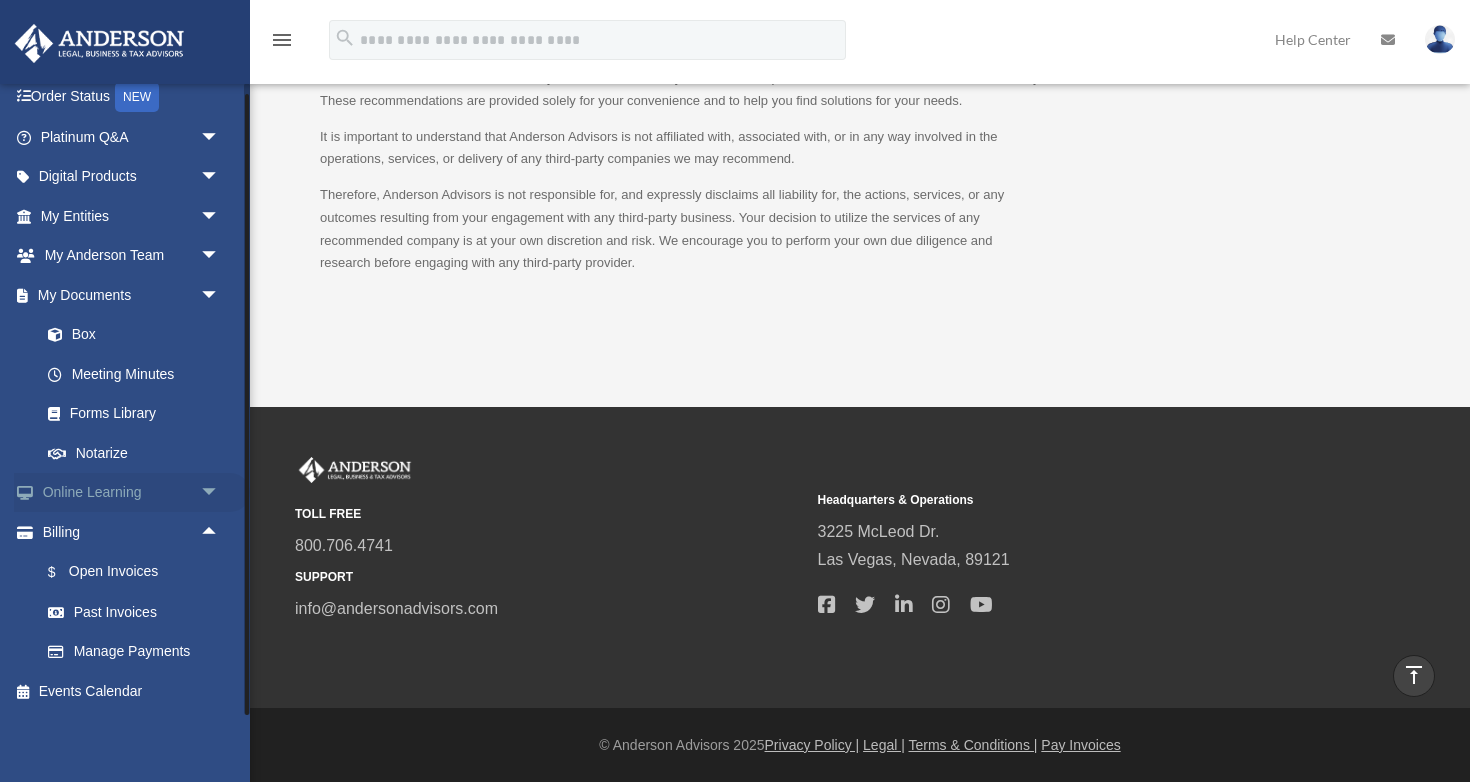 click on "arrow_drop_down" at bounding box center [220, 493] 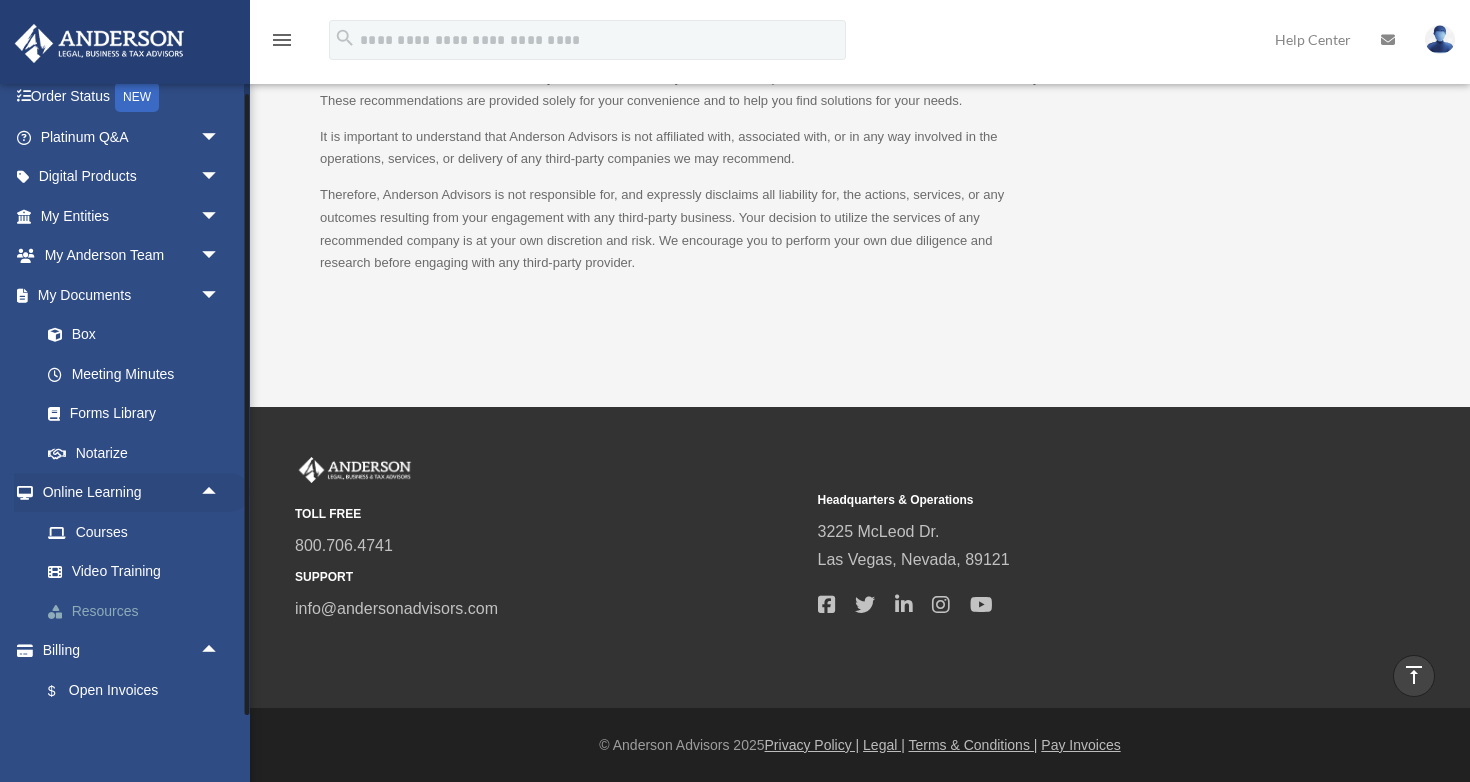 click on "Resources" at bounding box center [139, 611] 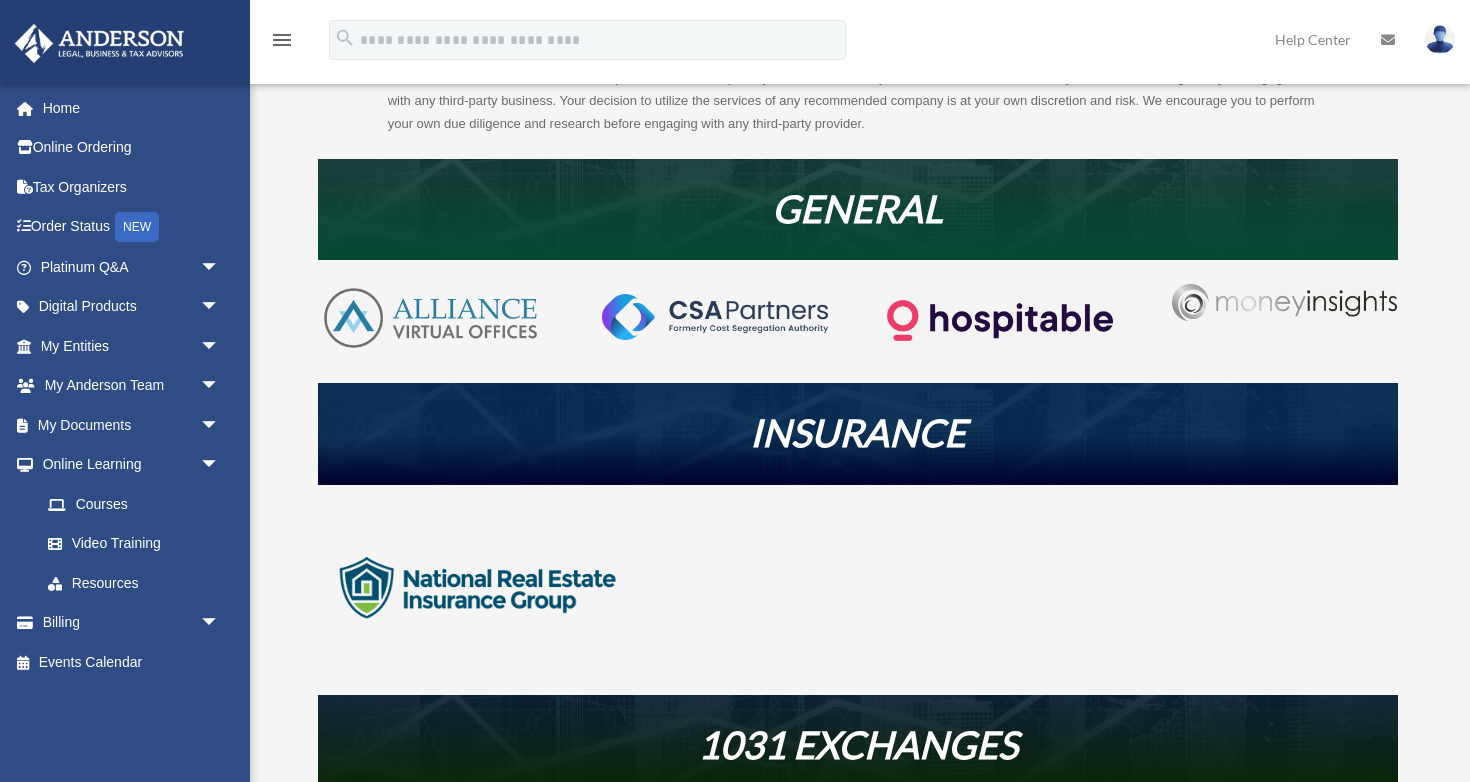 scroll, scrollTop: 310, scrollLeft: 0, axis: vertical 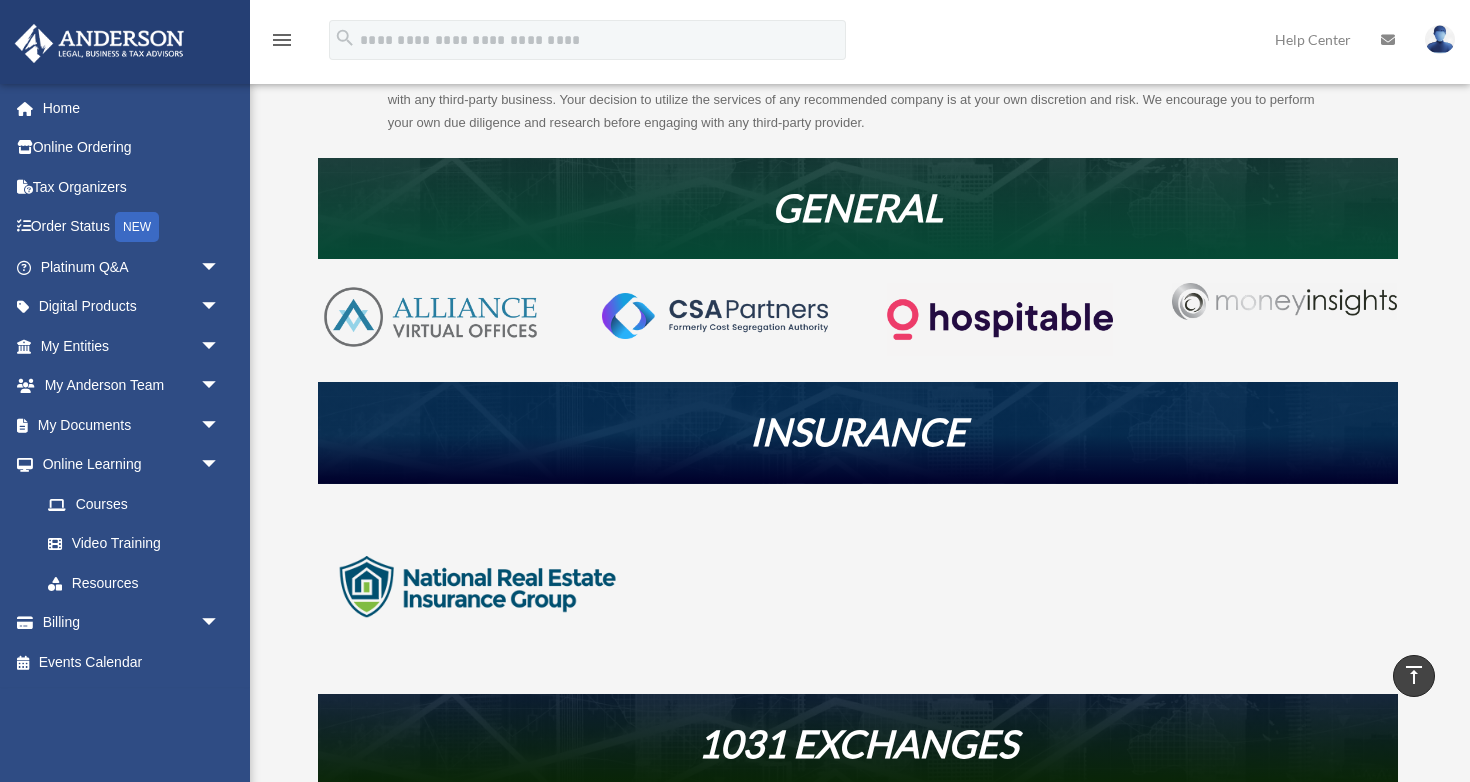 click at bounding box center [999, 319] 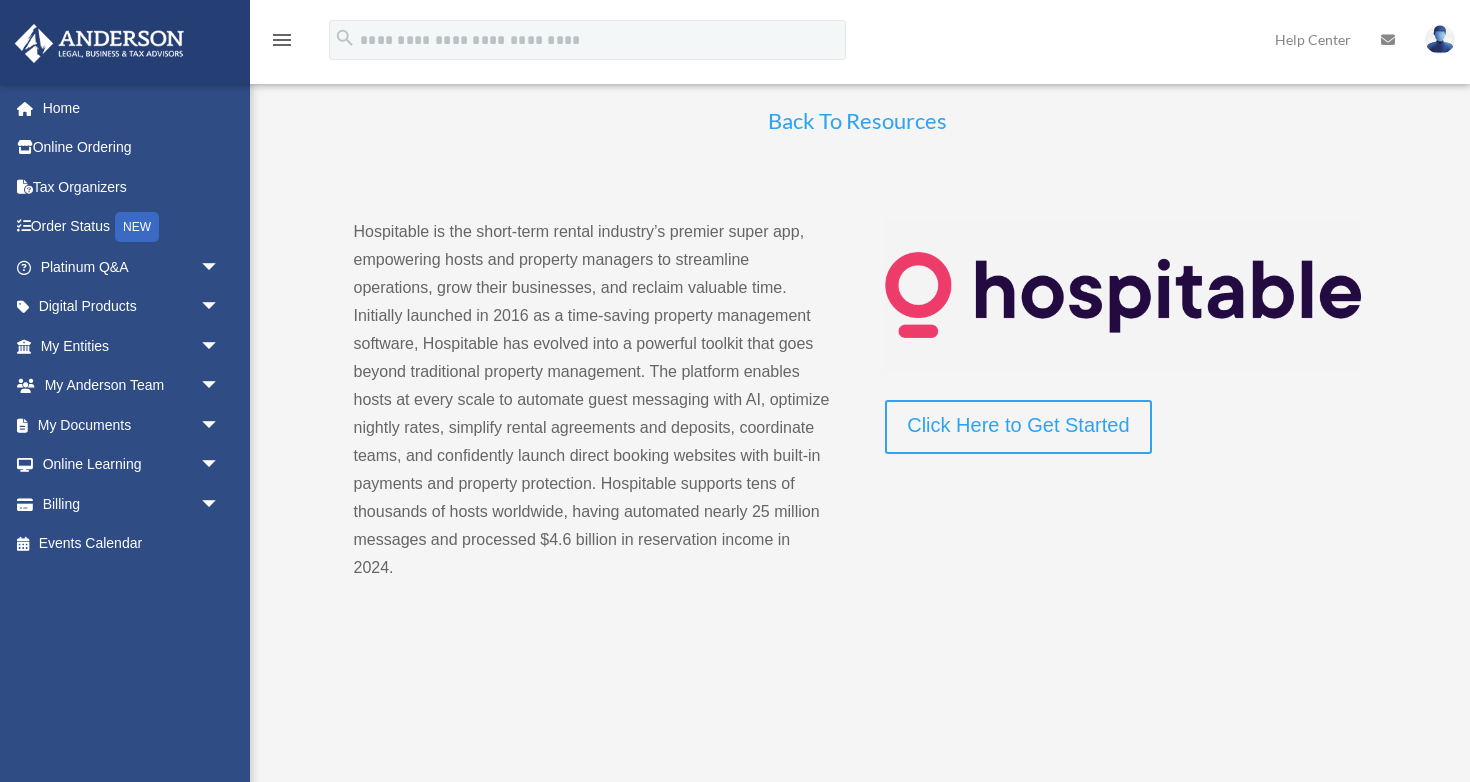 scroll, scrollTop: 30, scrollLeft: 0, axis: vertical 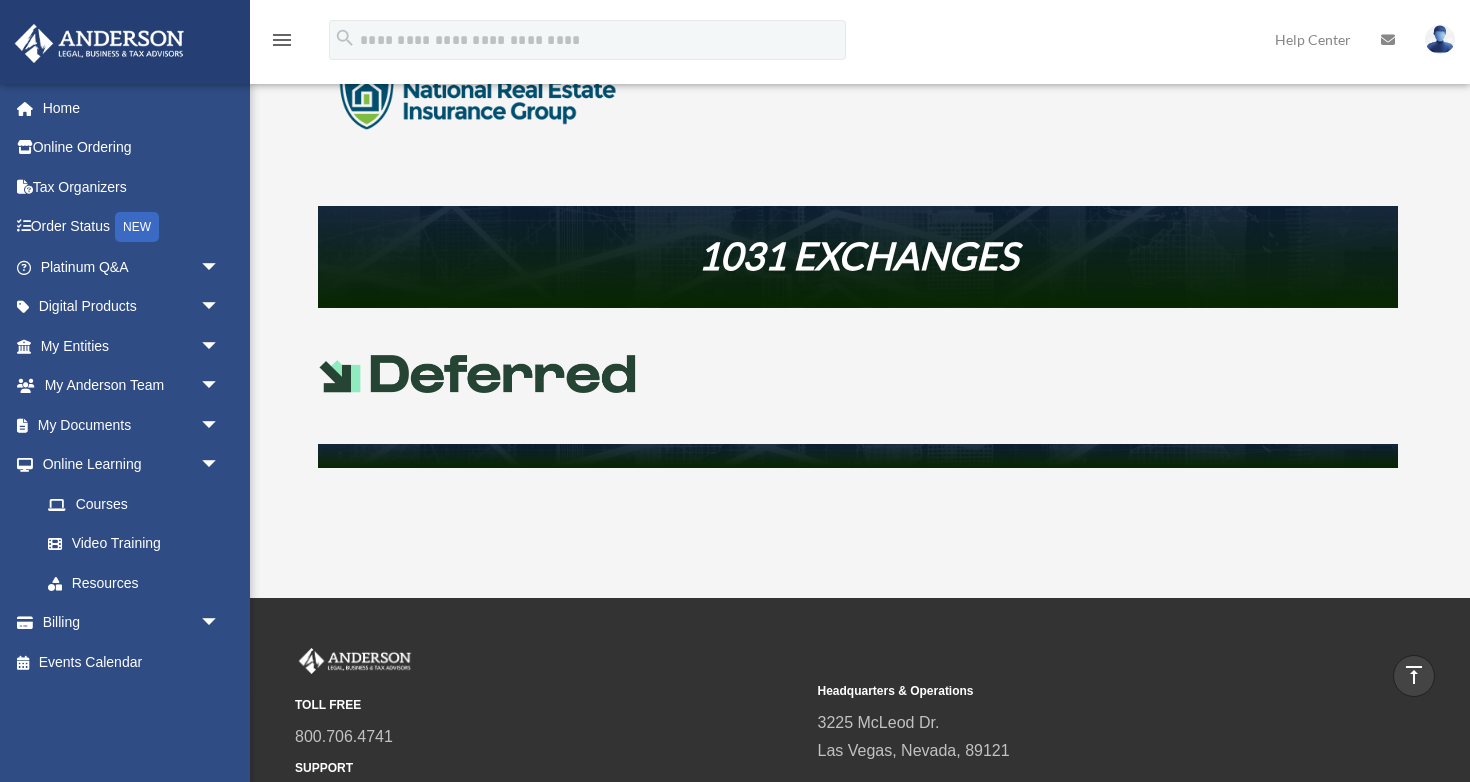 click at bounding box center (478, 374) 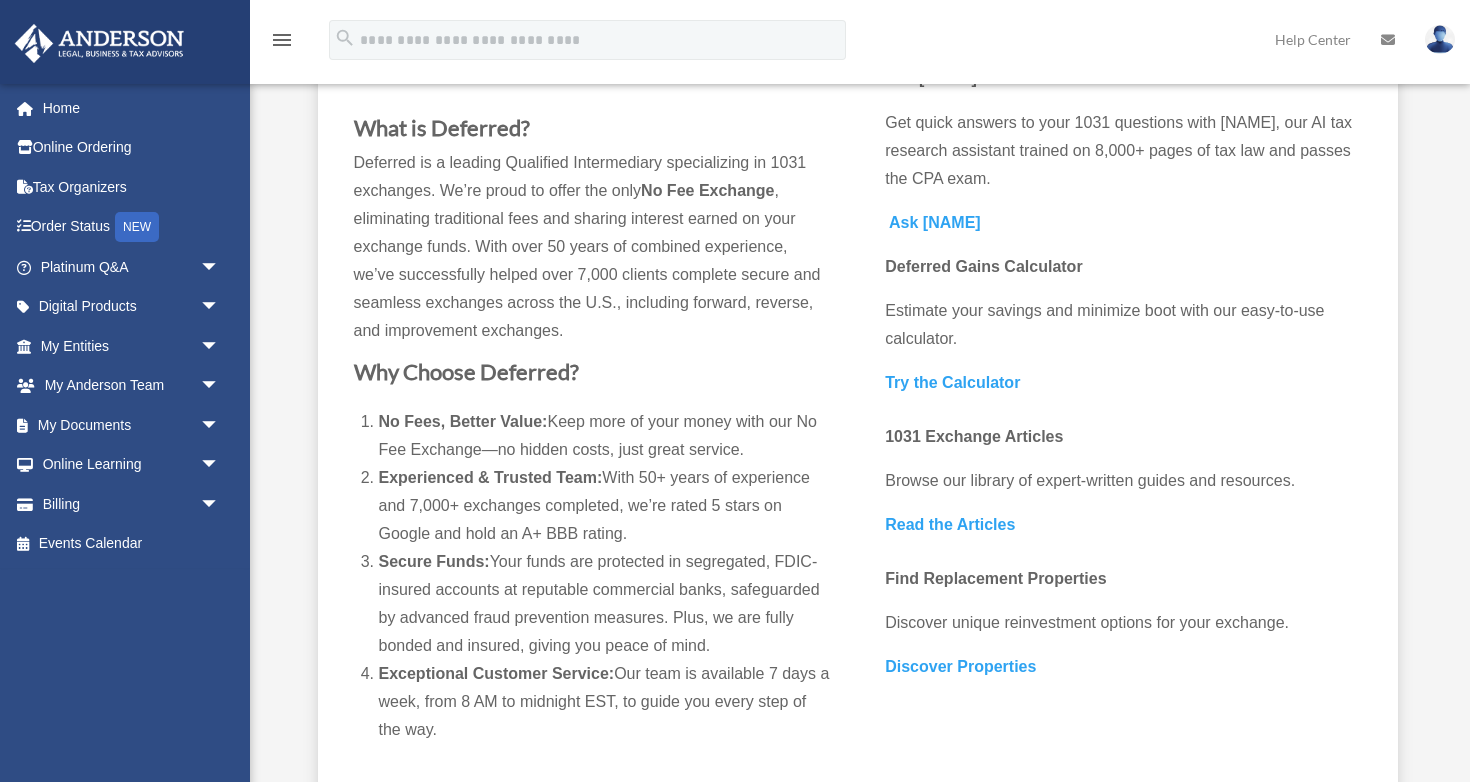 scroll, scrollTop: 231, scrollLeft: 0, axis: vertical 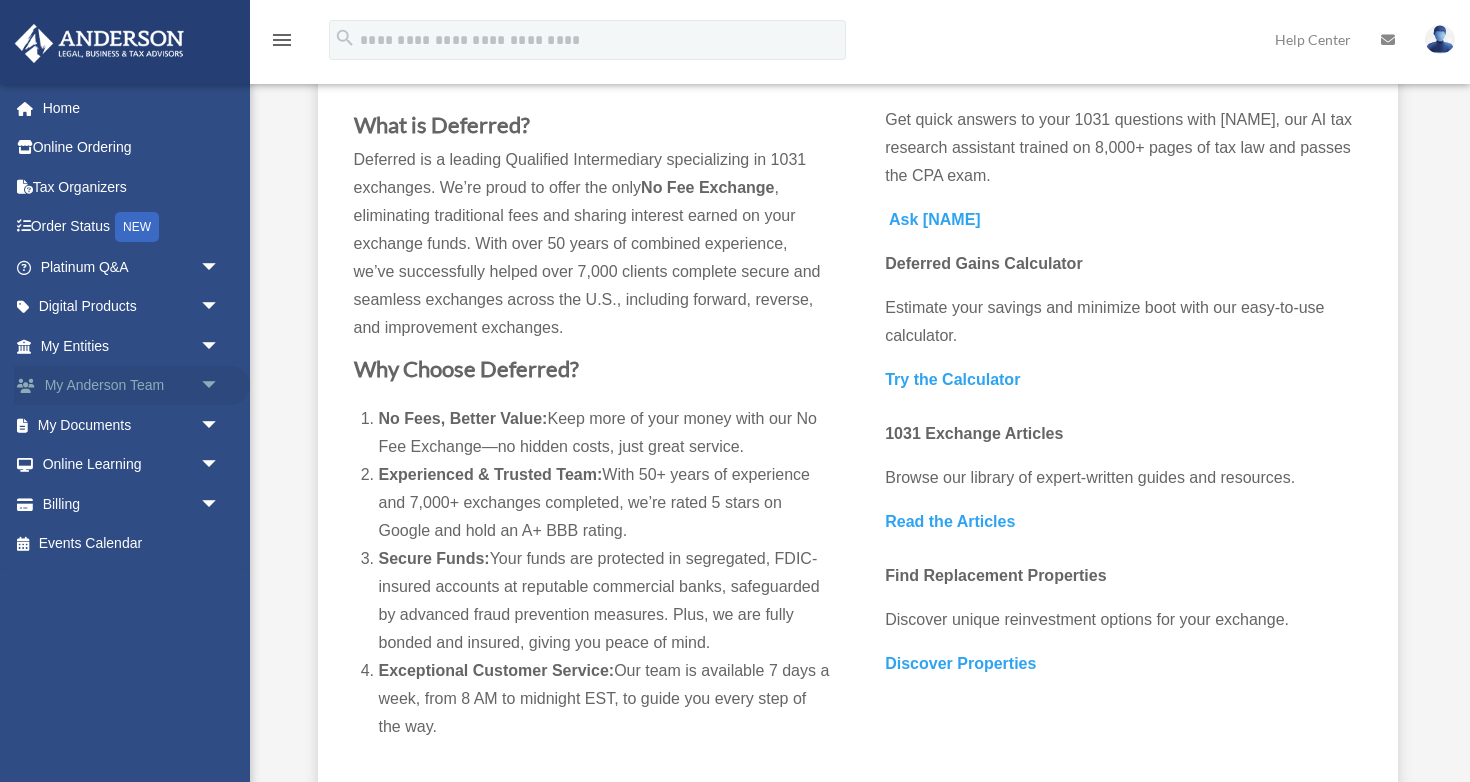 click on "arrow_drop_down" at bounding box center [220, 386] 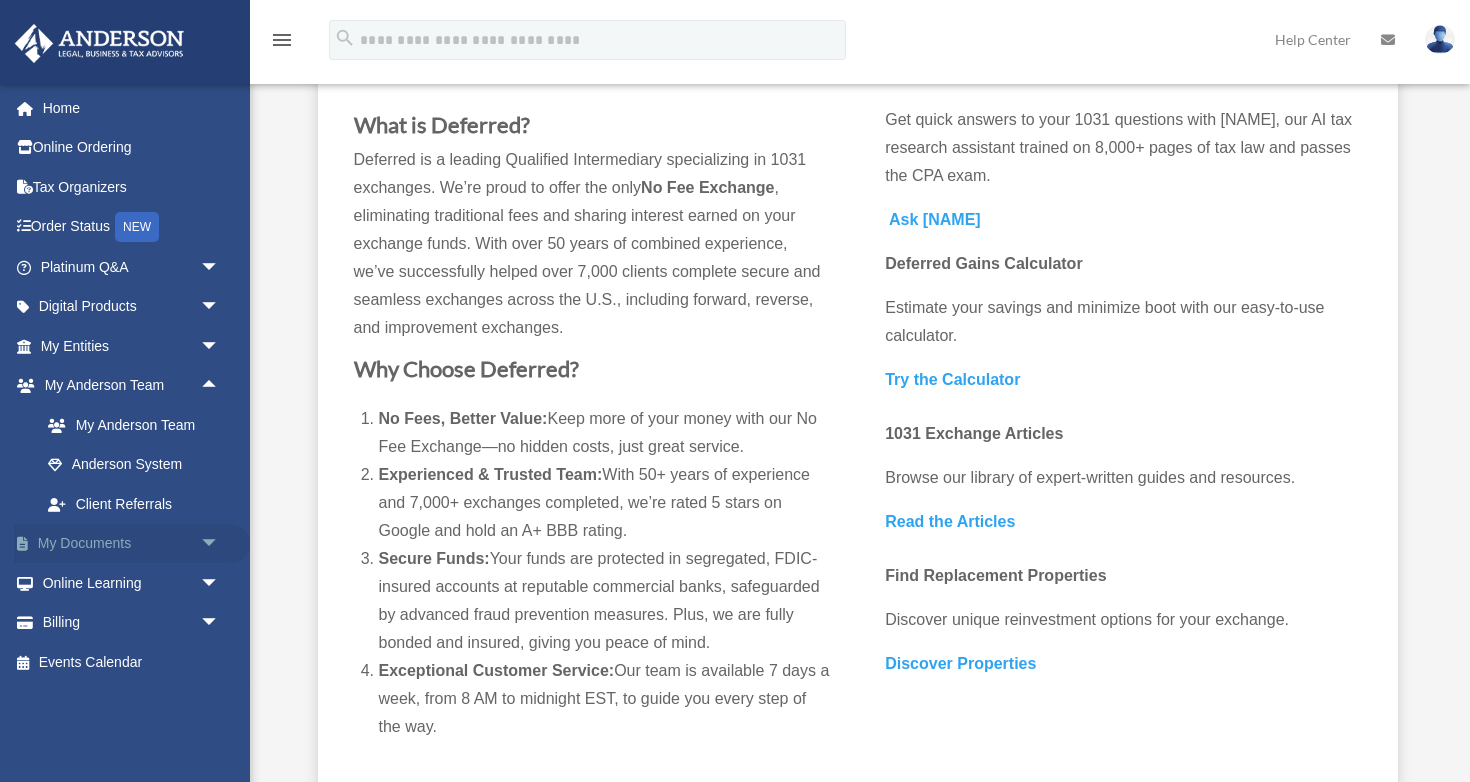 click on "arrow_drop_down" at bounding box center (220, 544) 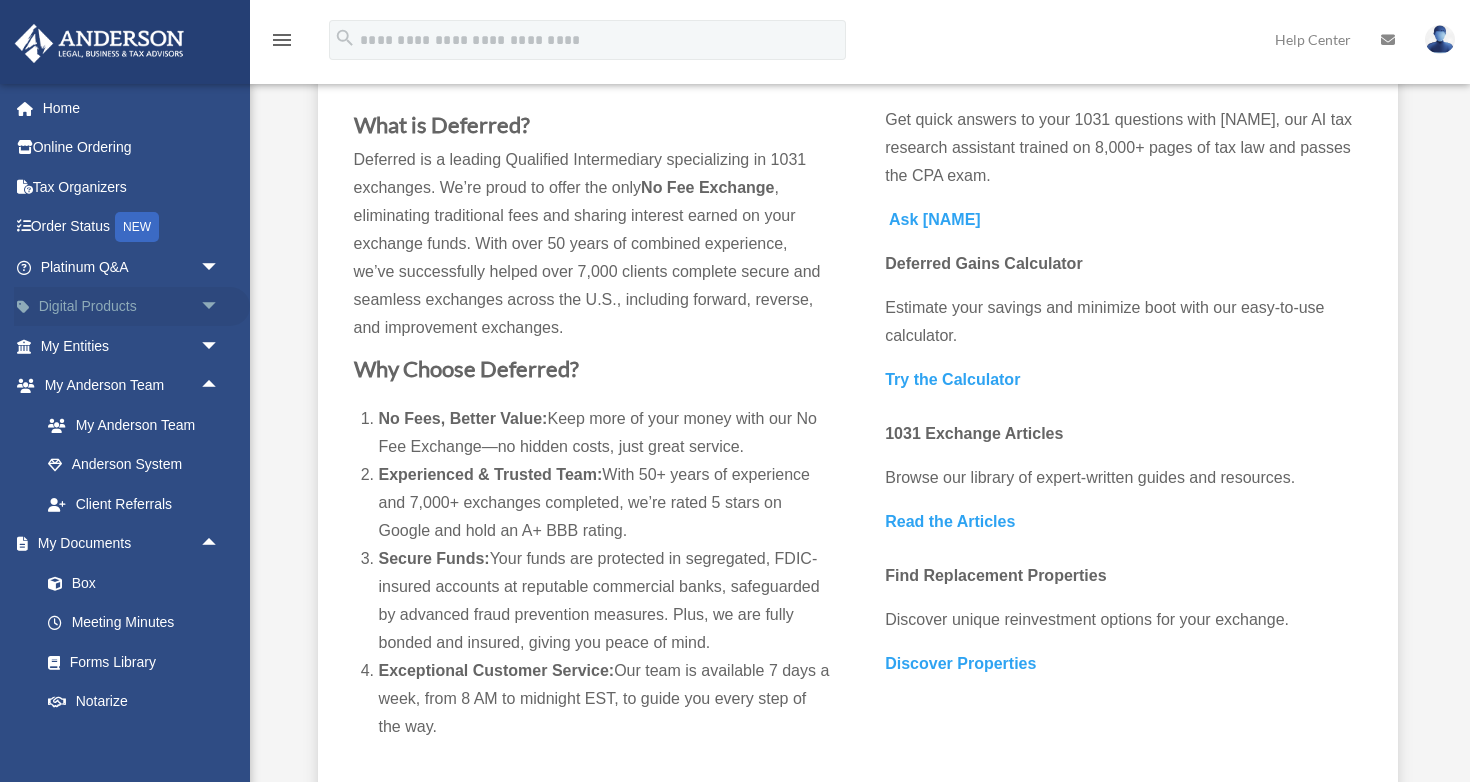 click on "arrow_drop_down" at bounding box center (220, 307) 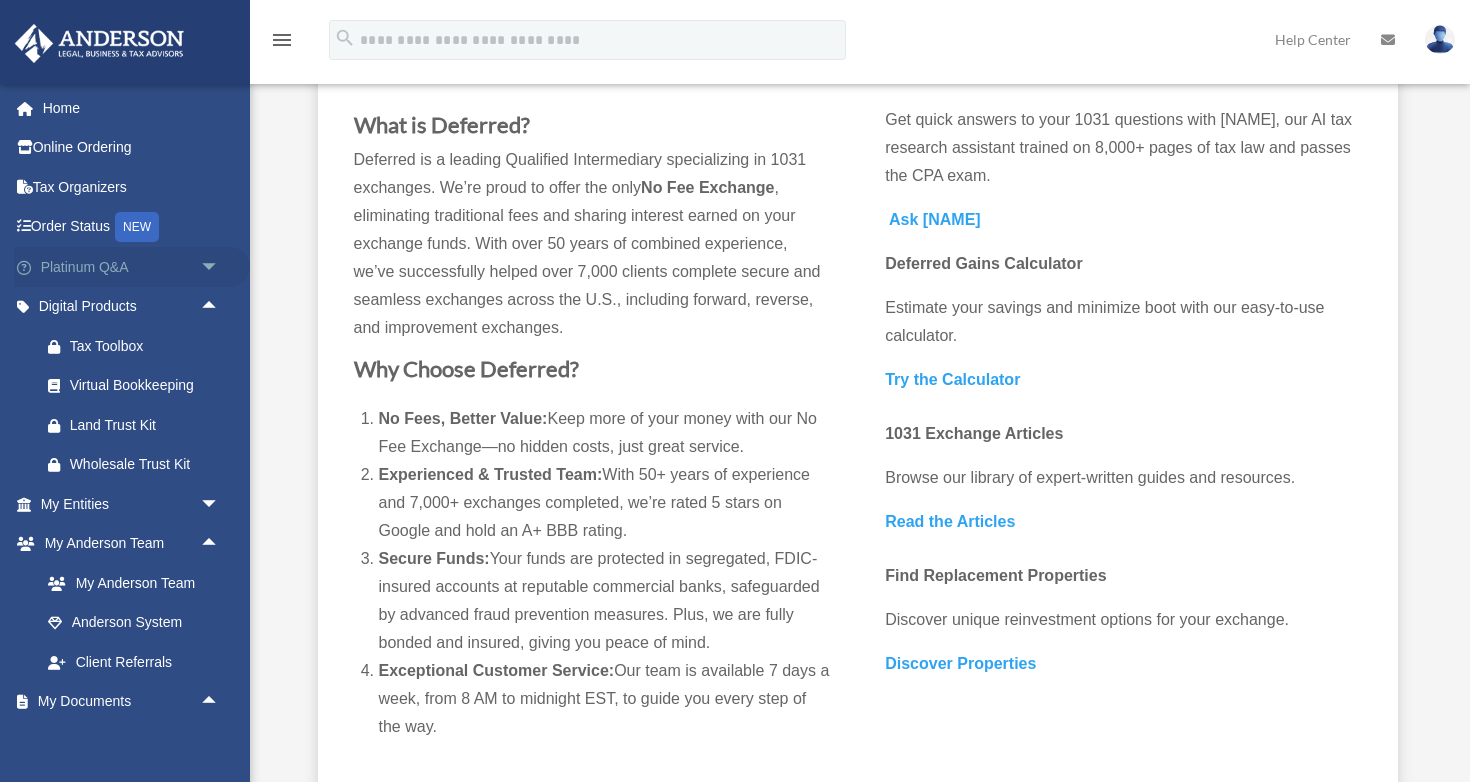 click on "arrow_drop_down" at bounding box center (220, 267) 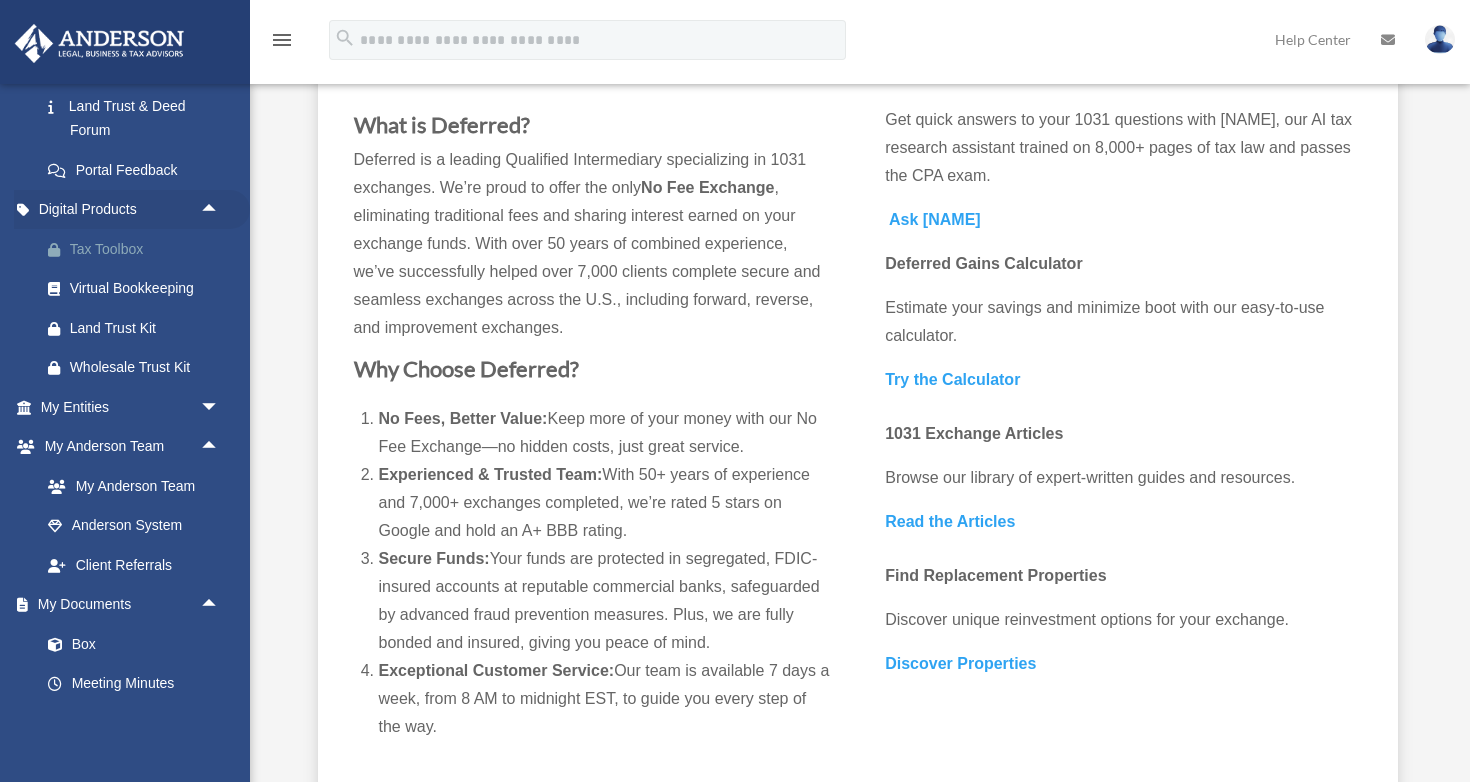 scroll, scrollTop: 535, scrollLeft: 0, axis: vertical 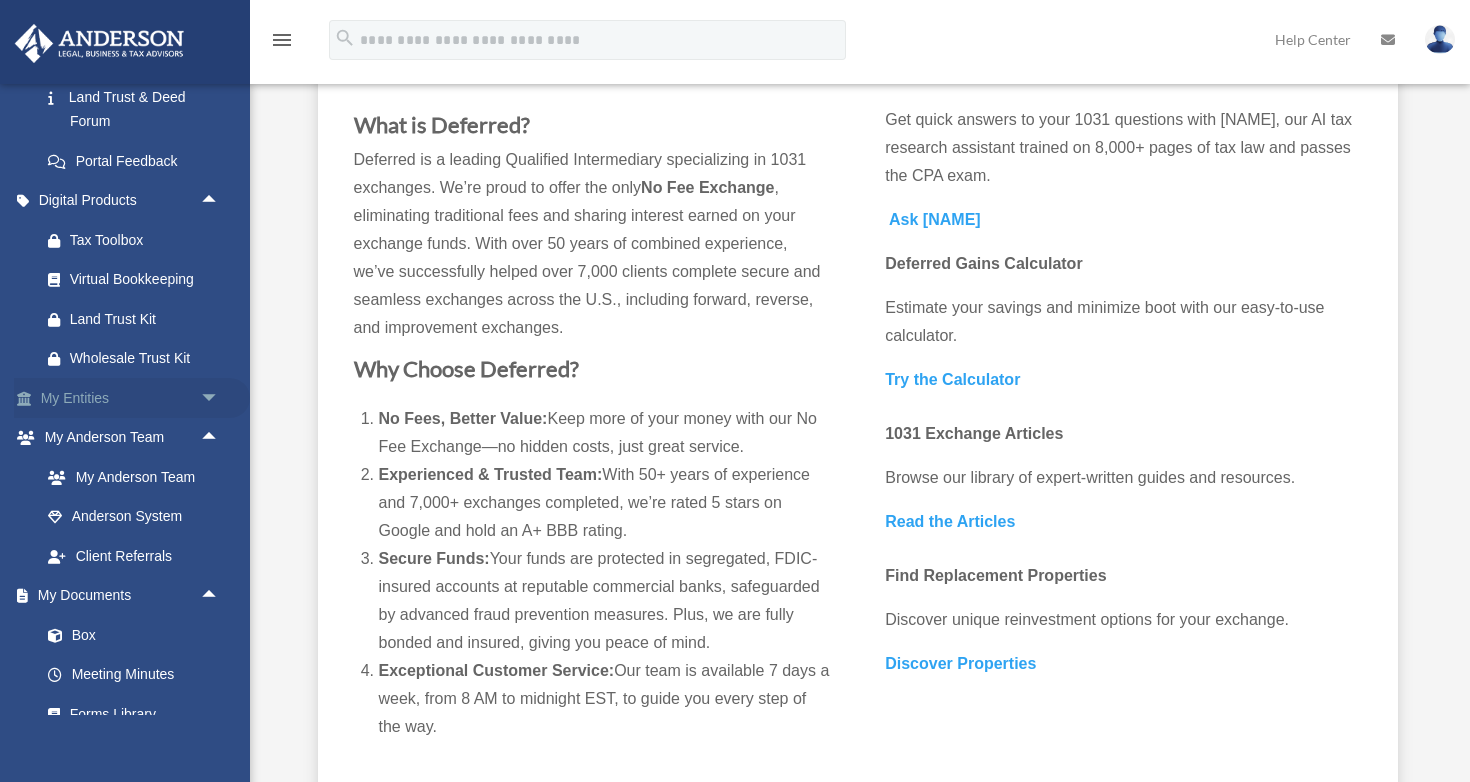click on "arrow_drop_down" at bounding box center [220, 398] 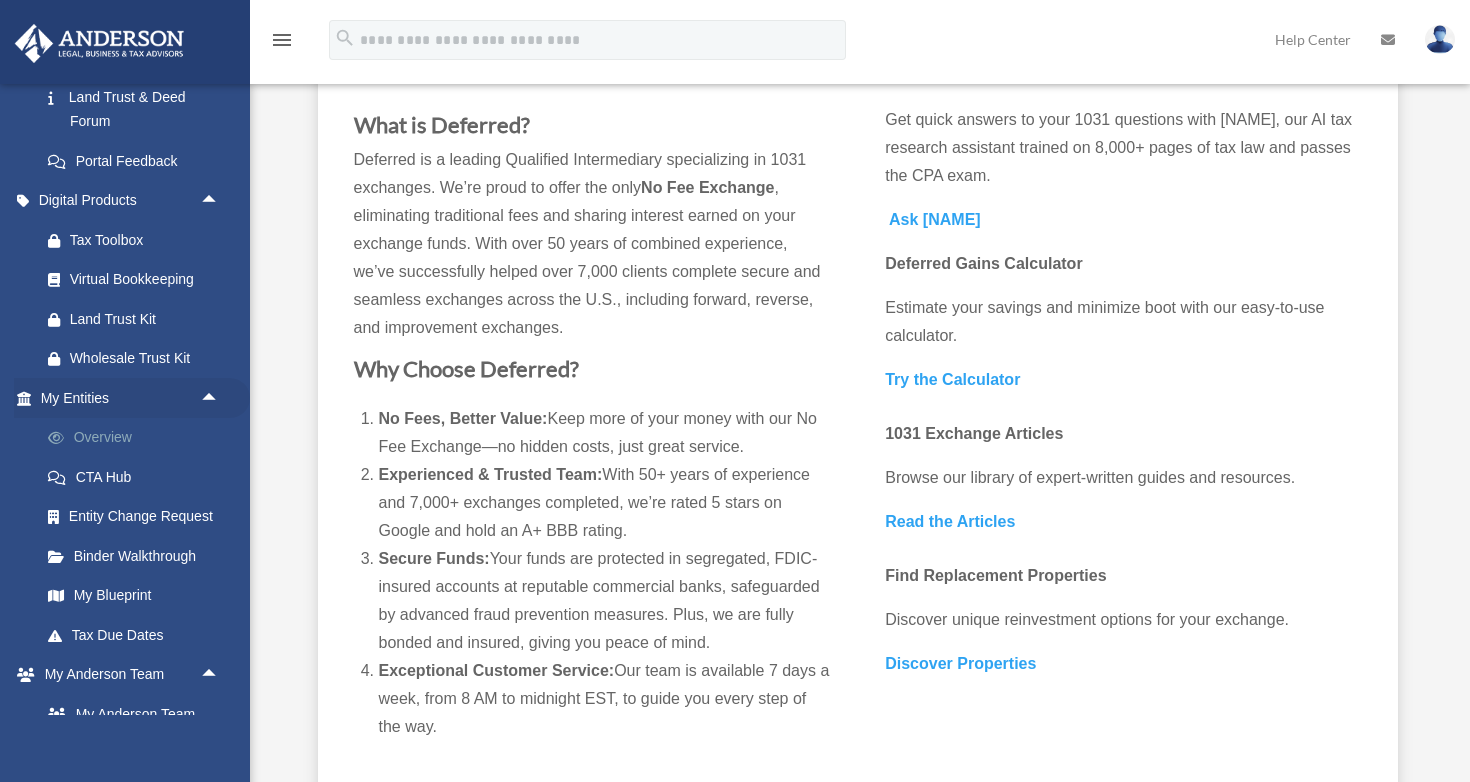 click on "Overview" at bounding box center [139, 438] 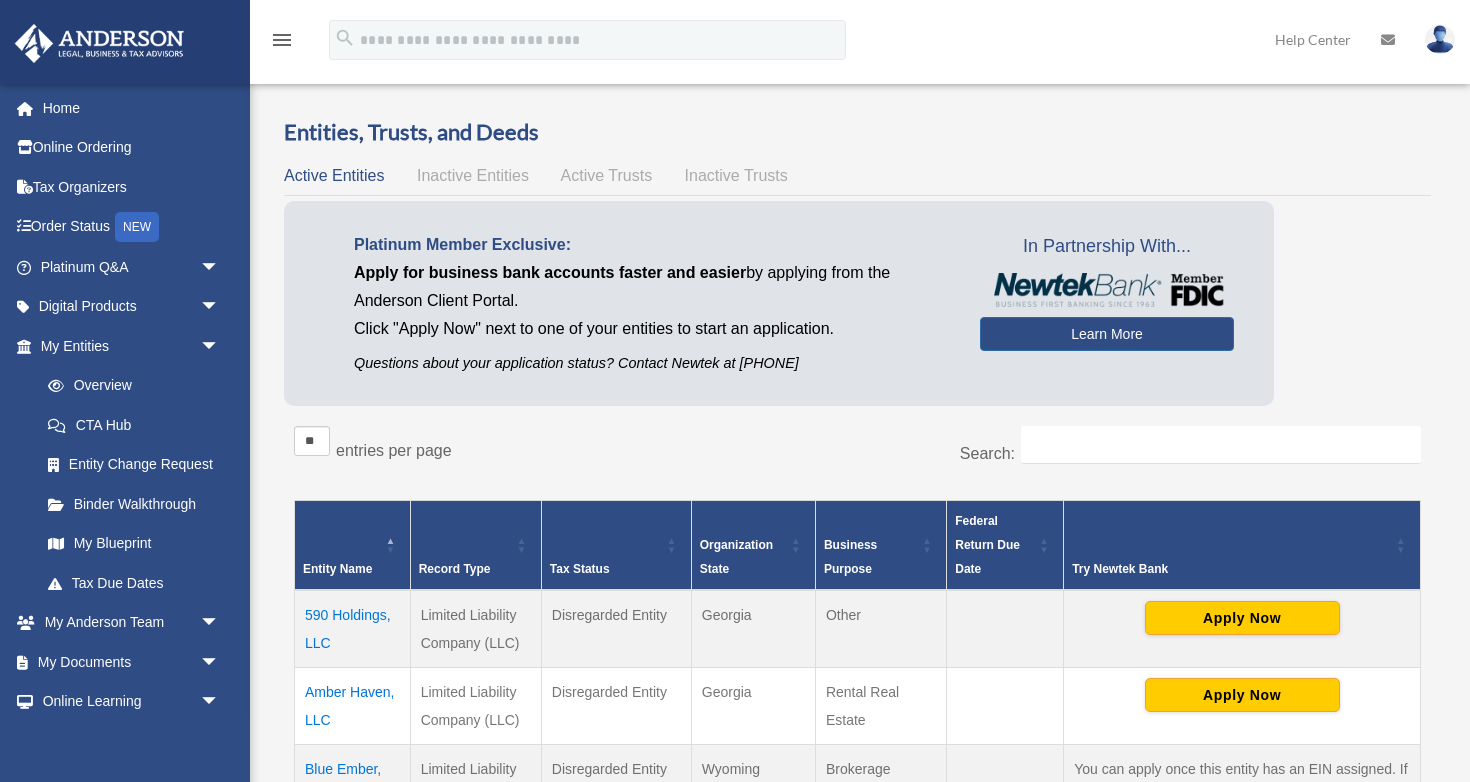 scroll, scrollTop: 0, scrollLeft: 0, axis: both 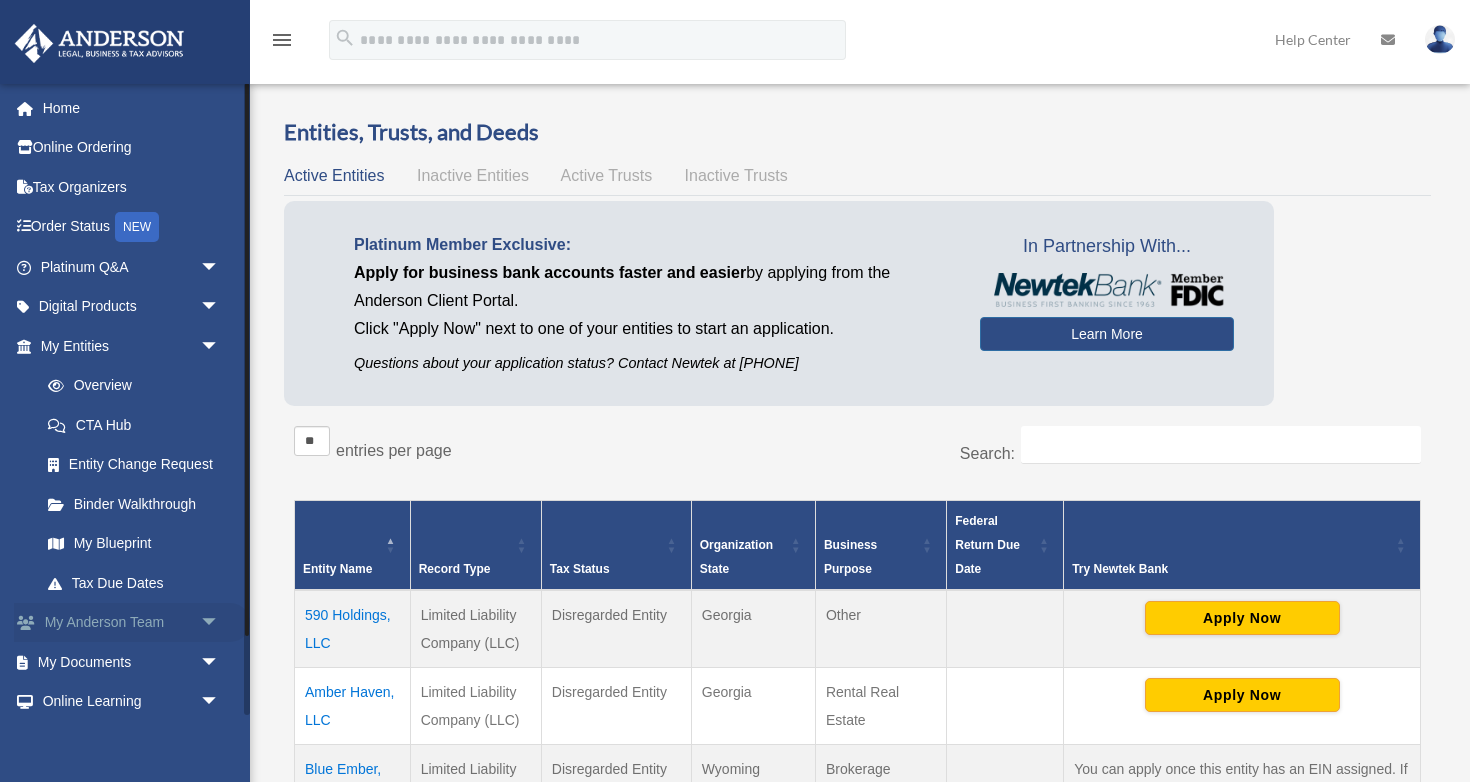 click on "arrow_drop_down" at bounding box center [220, 623] 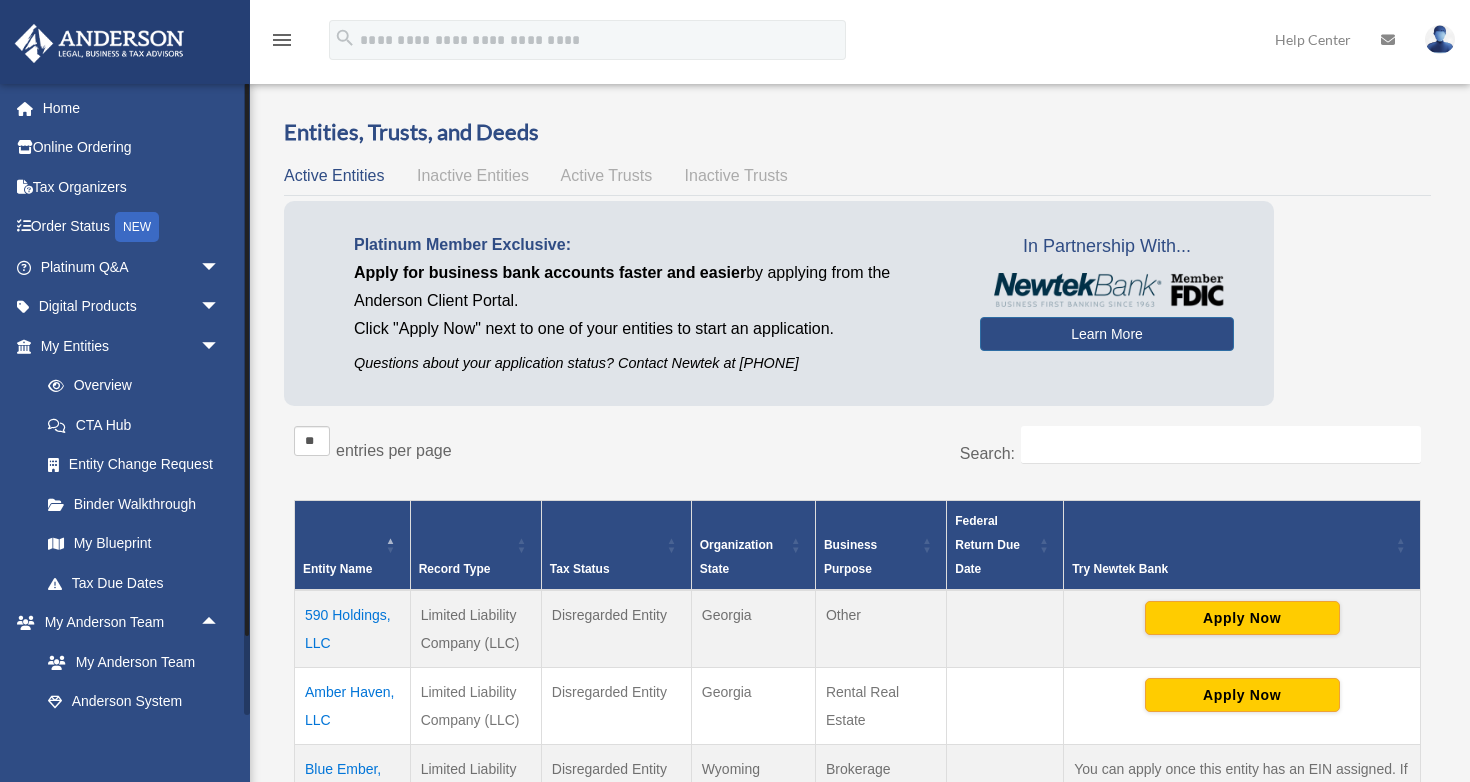 scroll, scrollTop: 208, scrollLeft: 0, axis: vertical 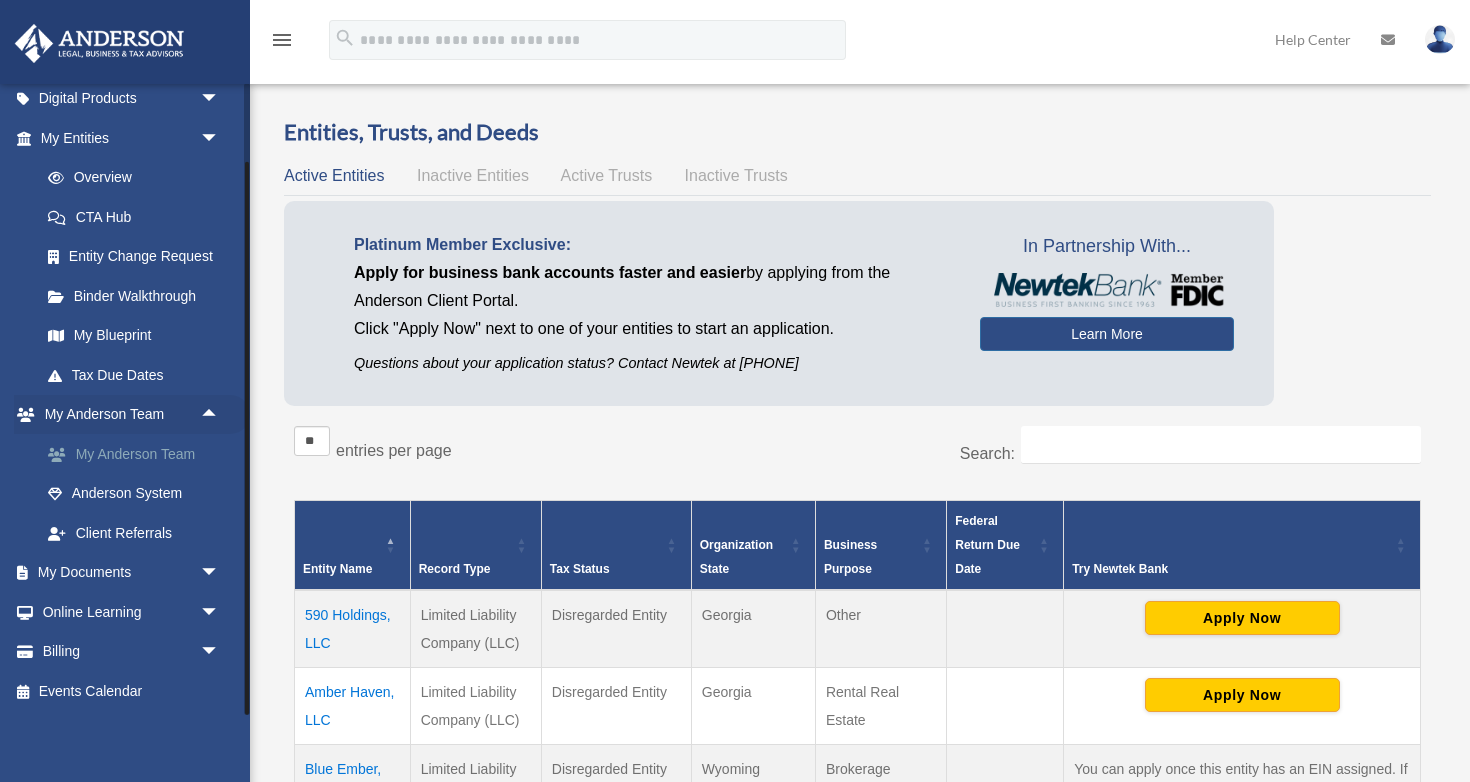 click on "My Anderson Team" at bounding box center (139, 454) 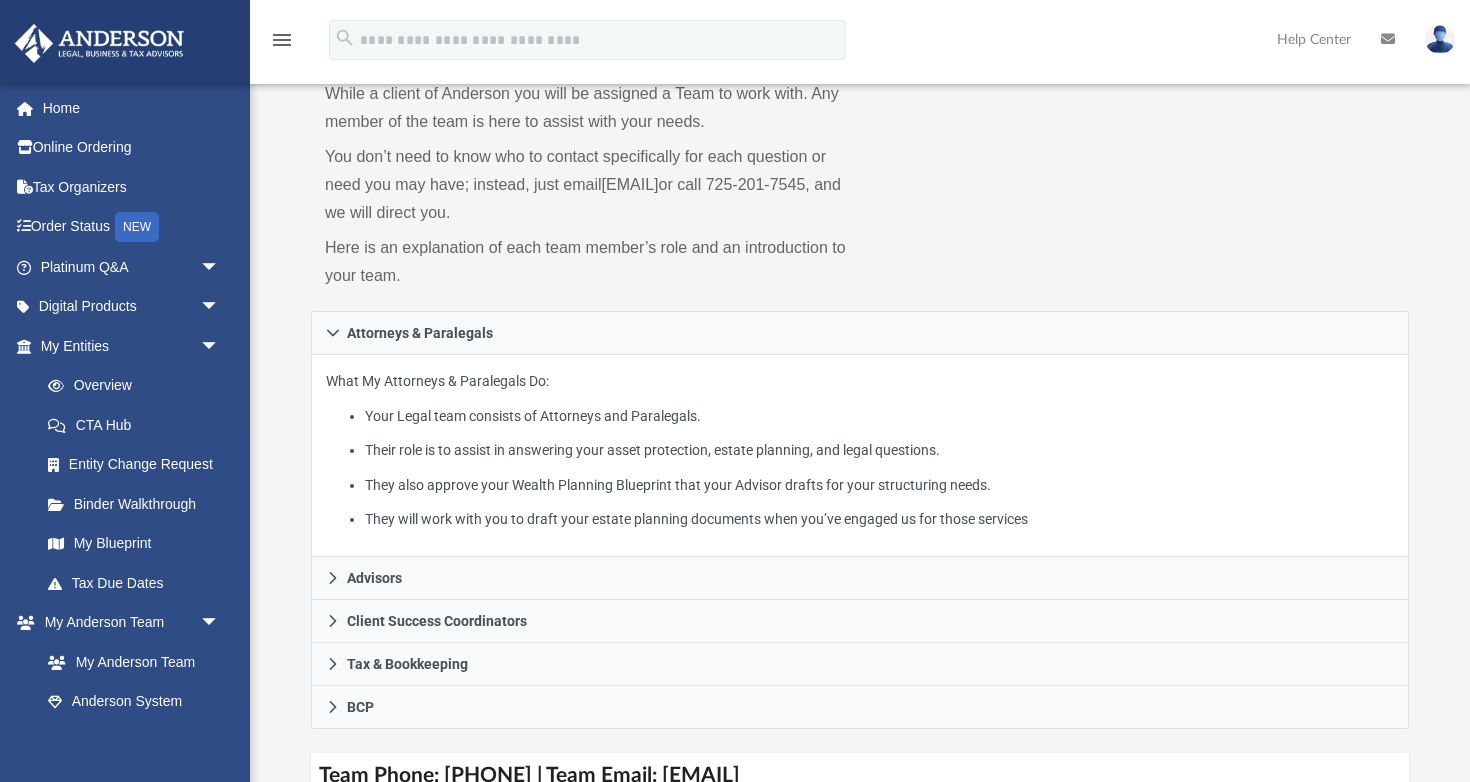 scroll, scrollTop: 126, scrollLeft: 0, axis: vertical 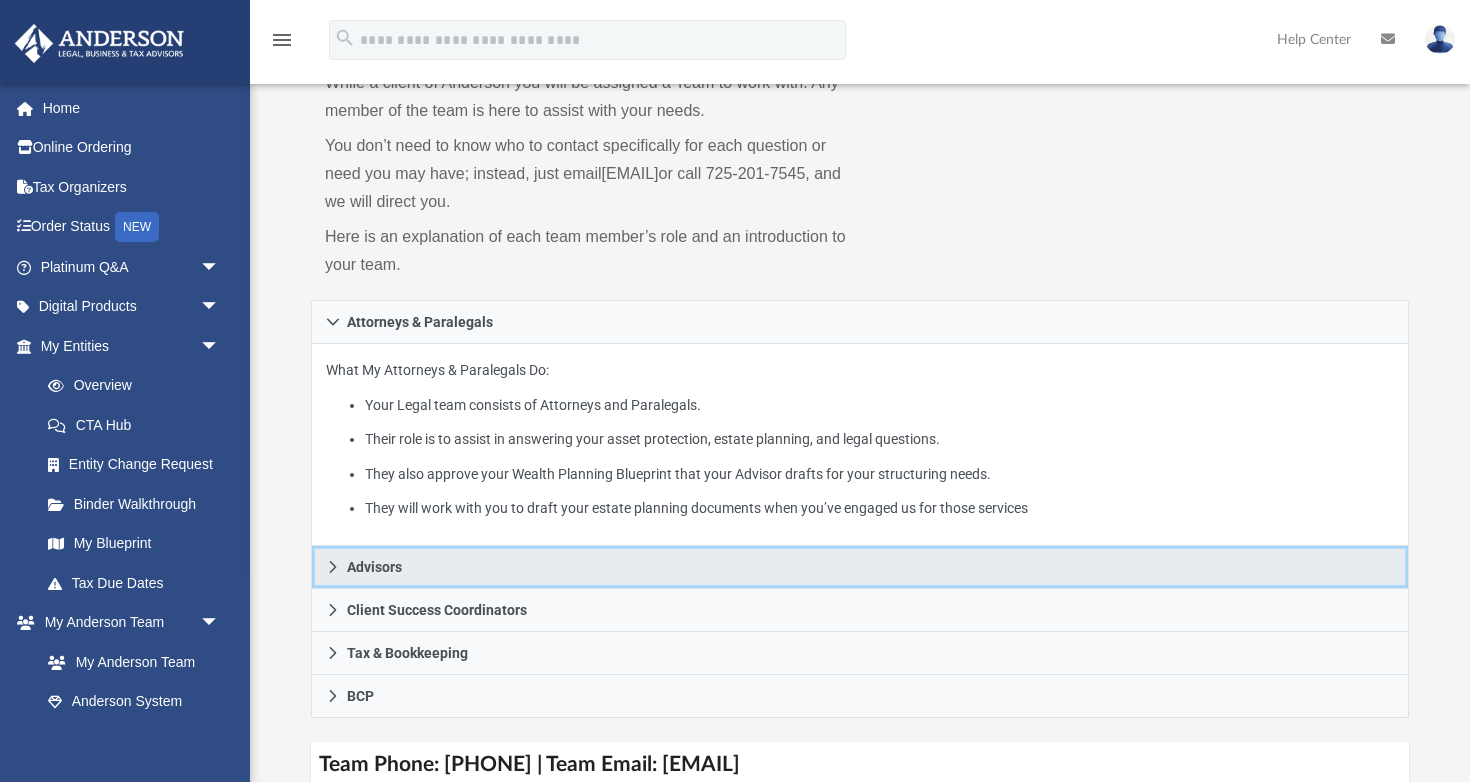 click on "Advisors" at bounding box center [374, 567] 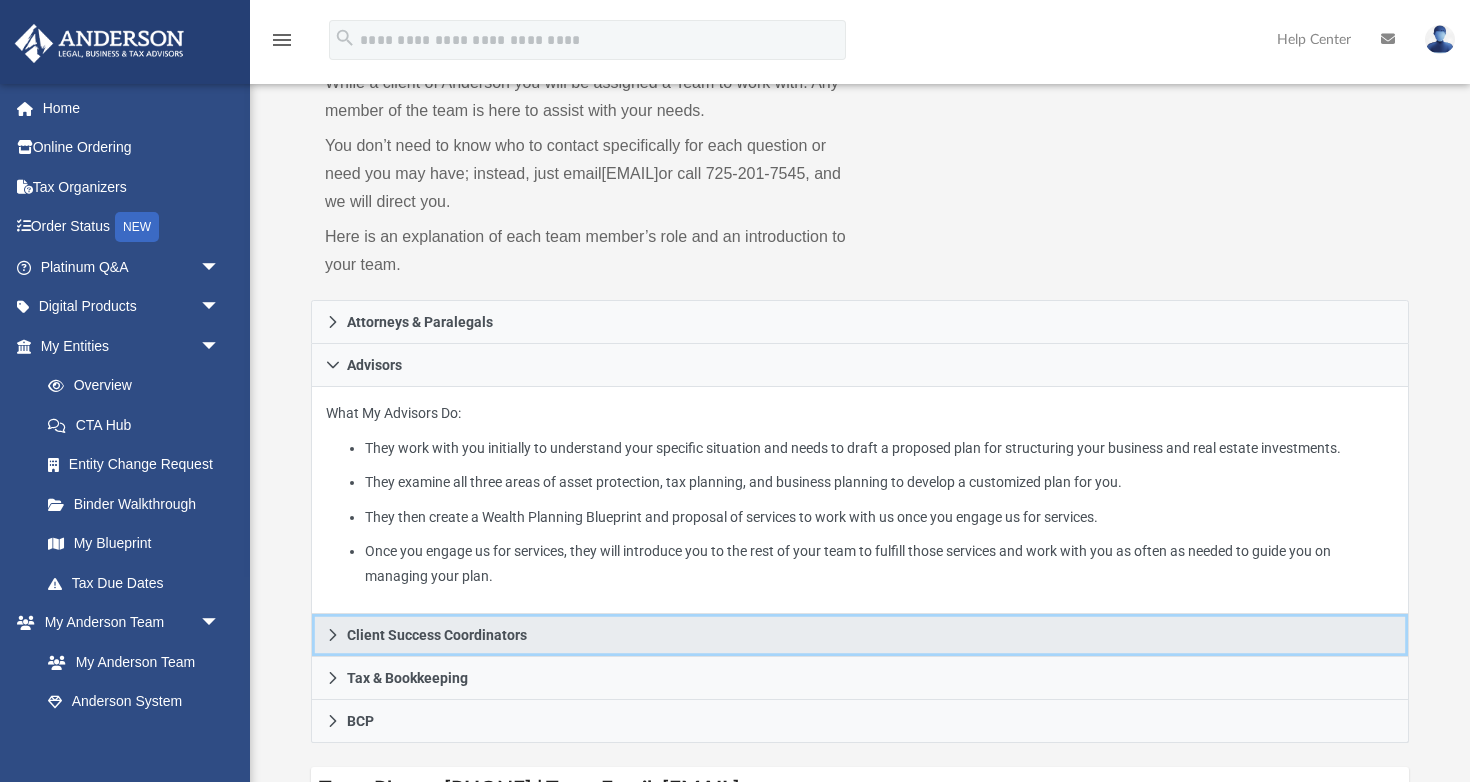 click on "Client Success Coordinators" at bounding box center (437, 635) 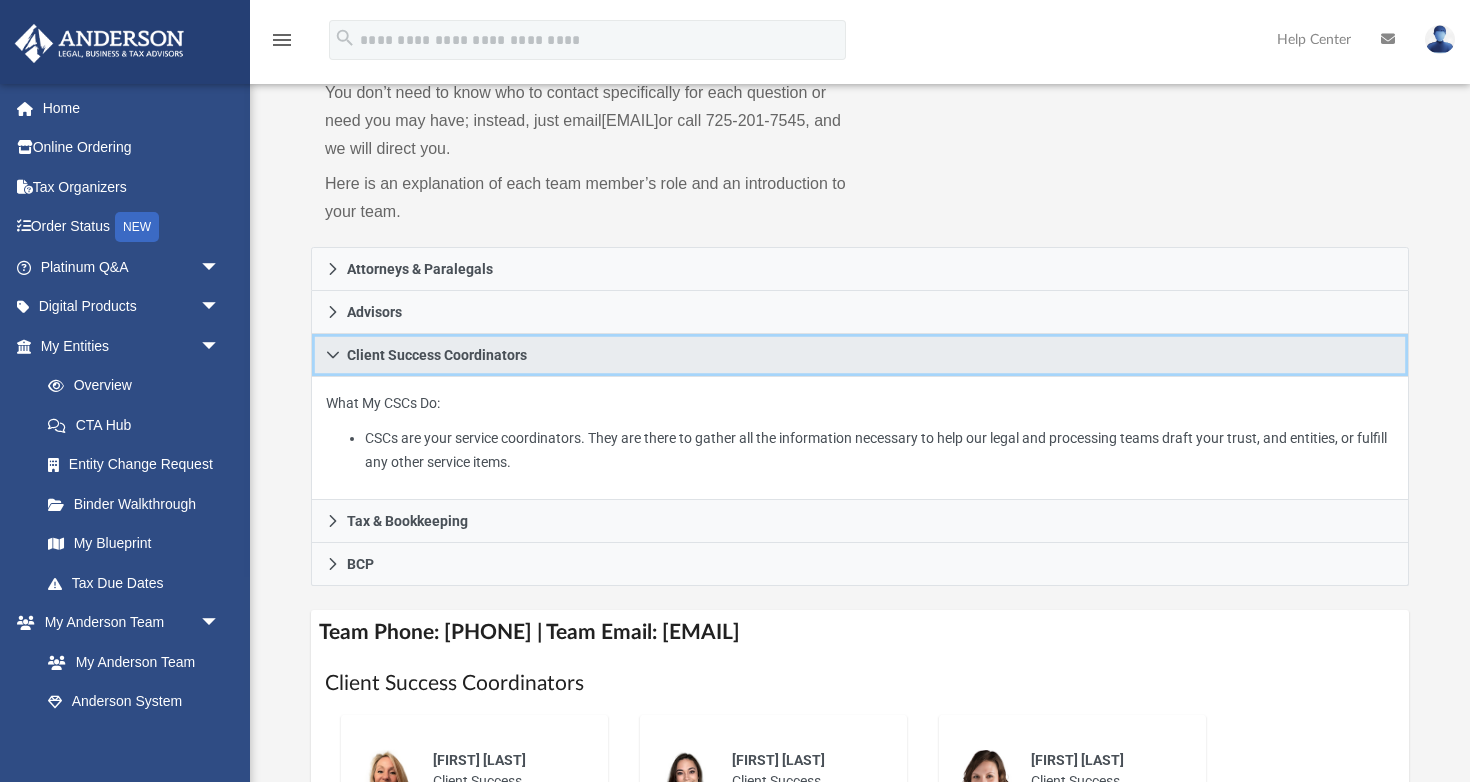 scroll, scrollTop: 183, scrollLeft: 0, axis: vertical 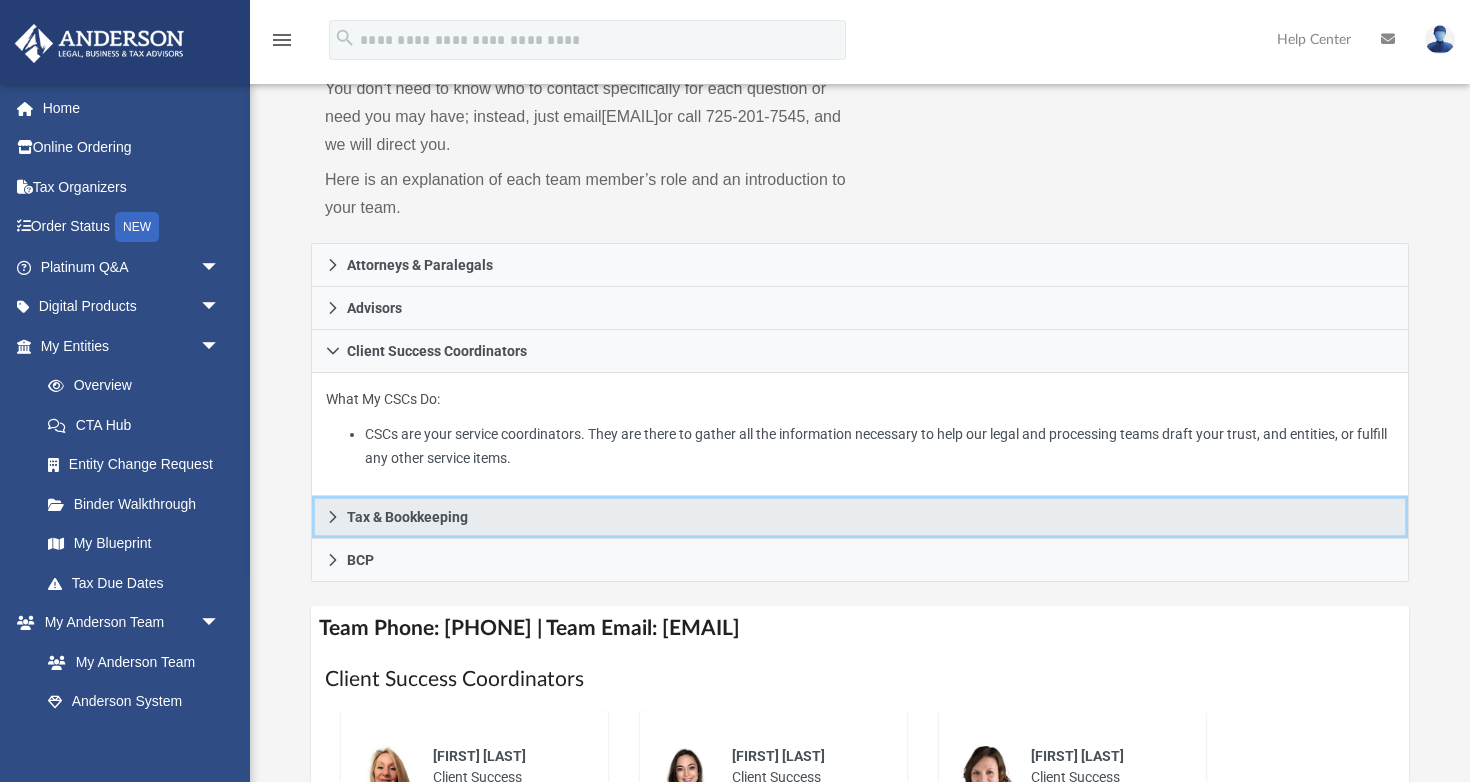 click on "Tax & Bookkeeping" at bounding box center (407, 517) 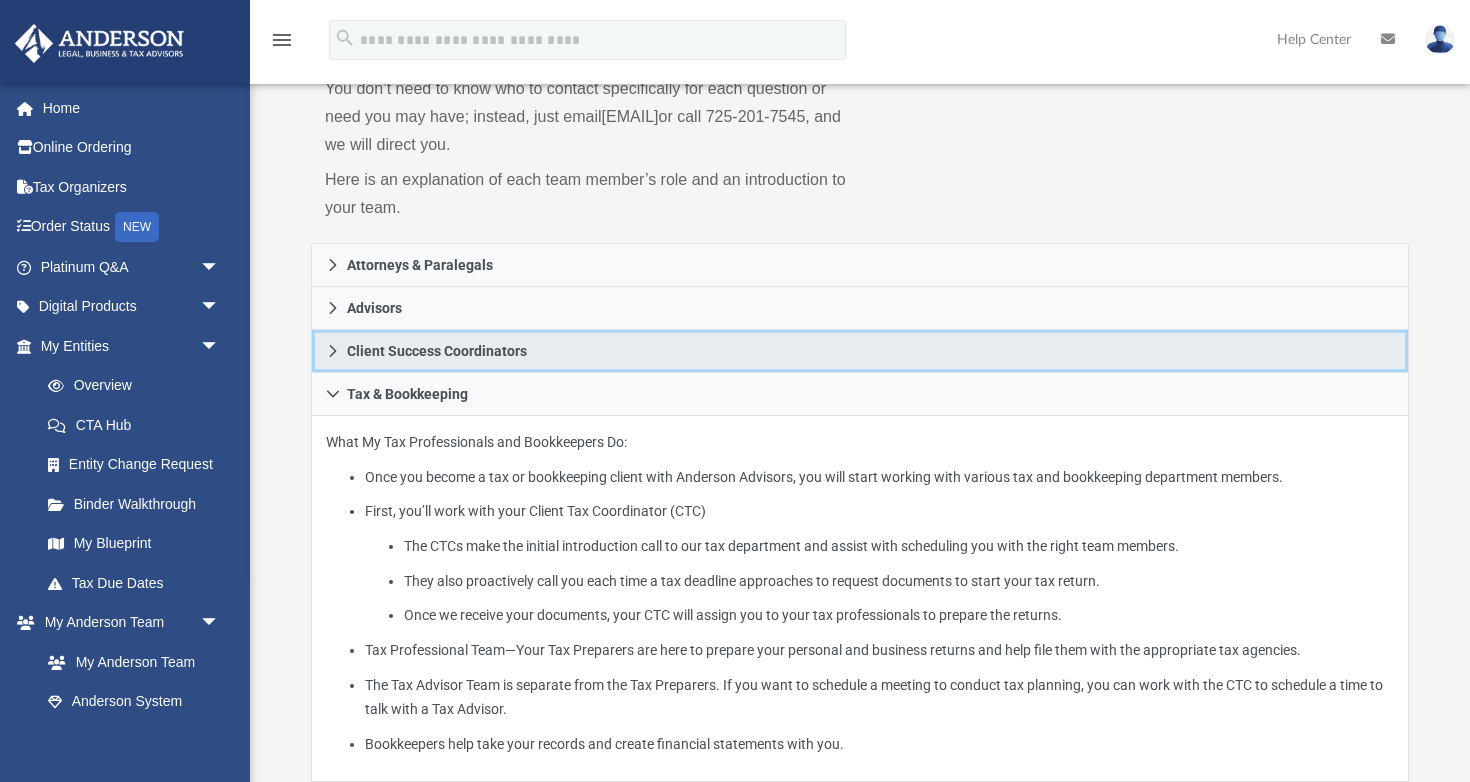 click on "Client Success Coordinators" at bounding box center [437, 351] 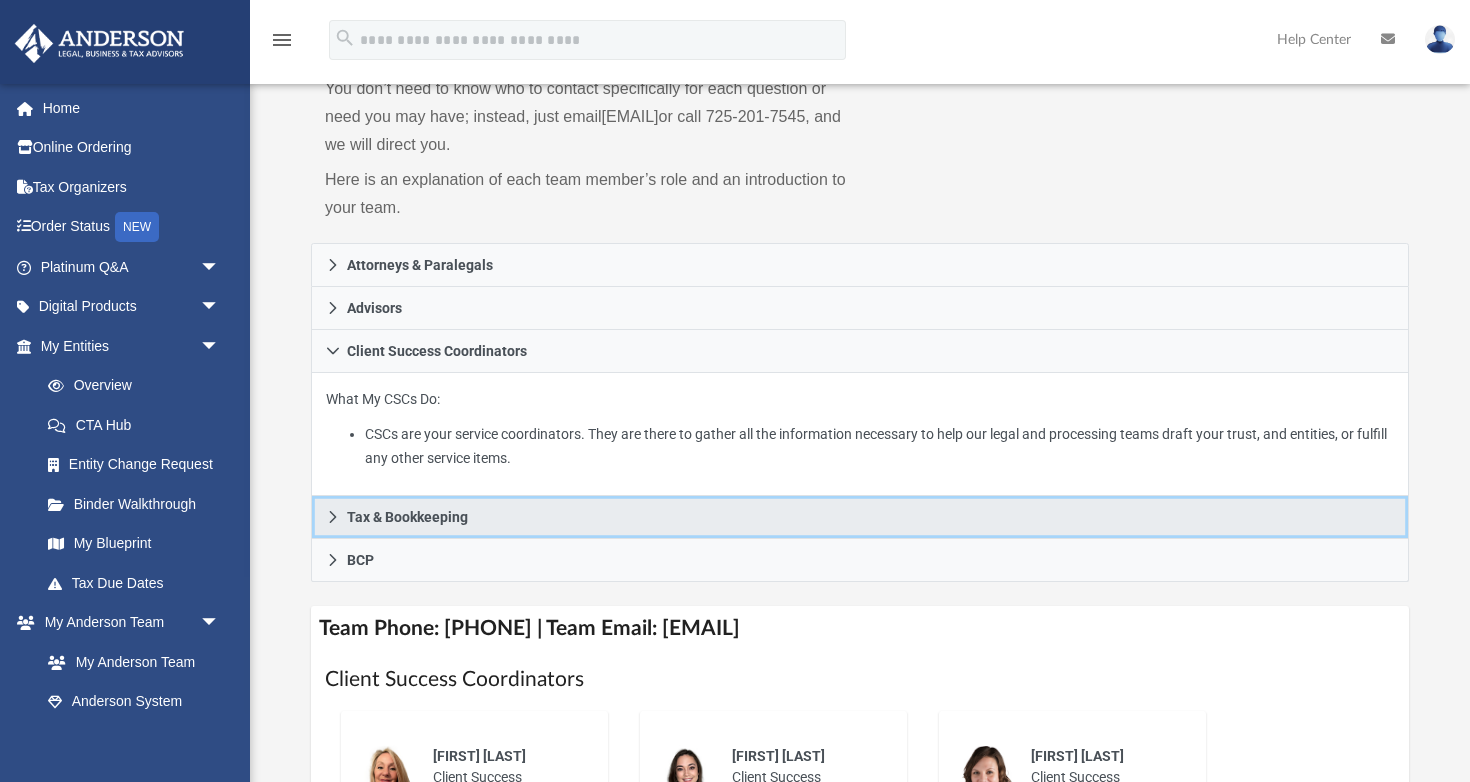 click on "Tax & Bookkeeping" at bounding box center (407, 517) 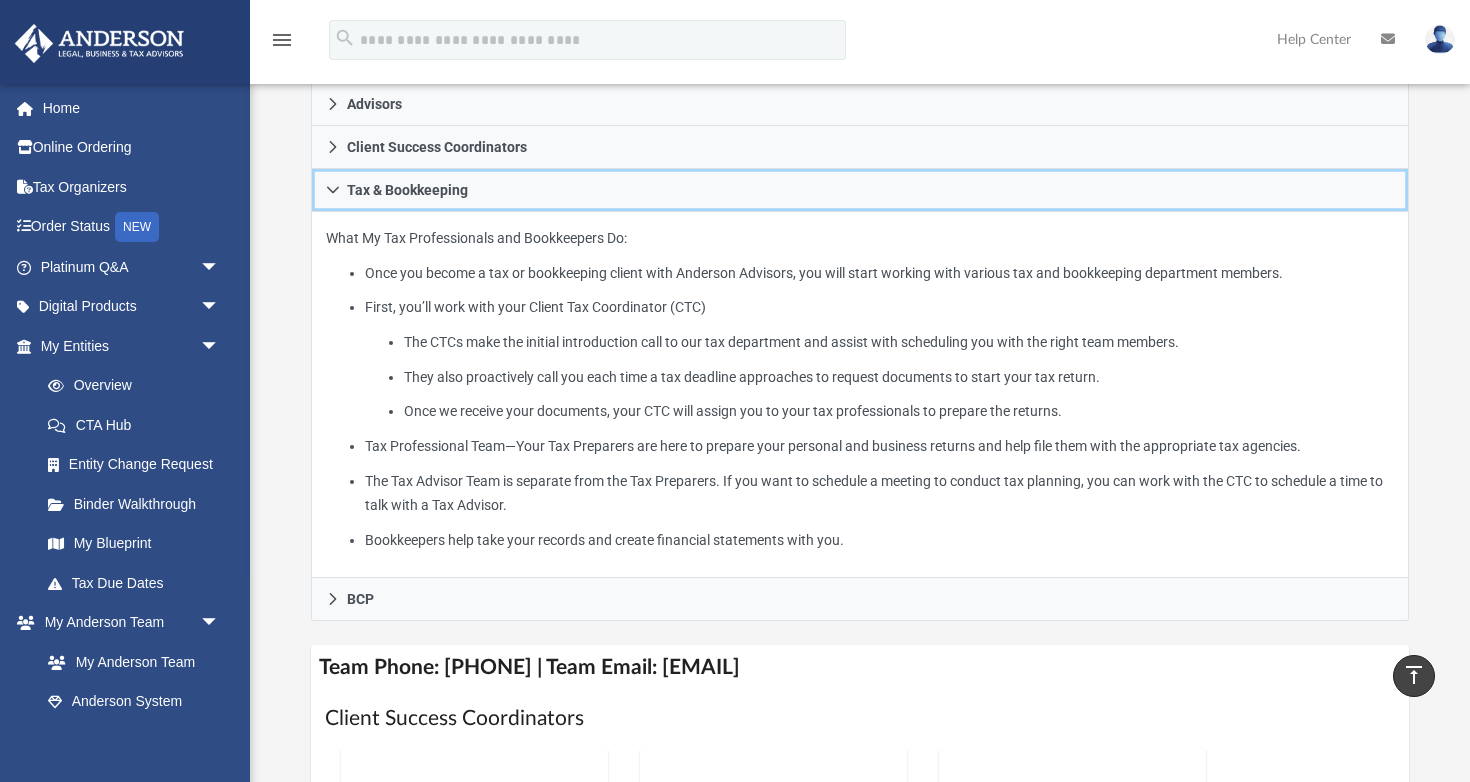 scroll, scrollTop: 386, scrollLeft: 0, axis: vertical 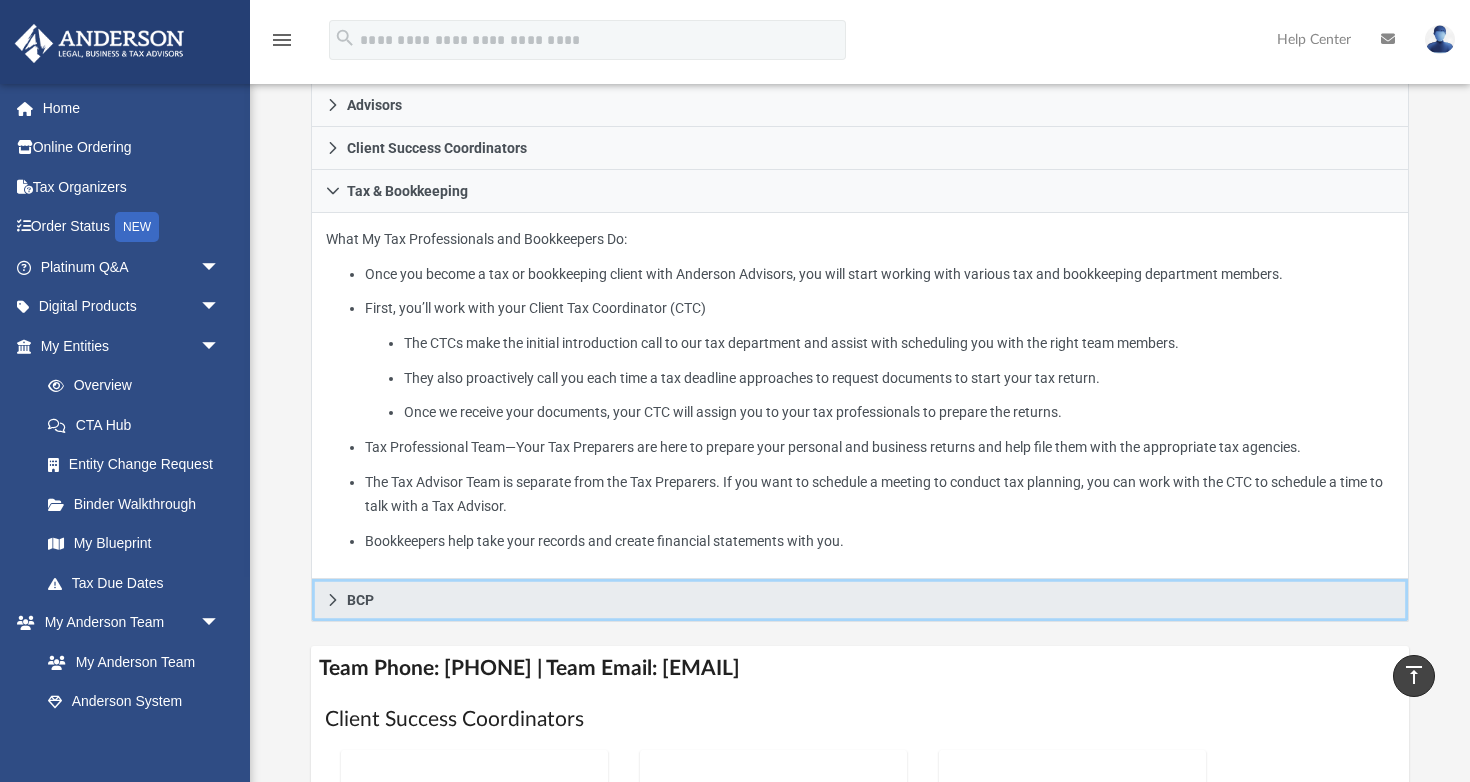 click on "BCP" at bounding box center (860, 600) 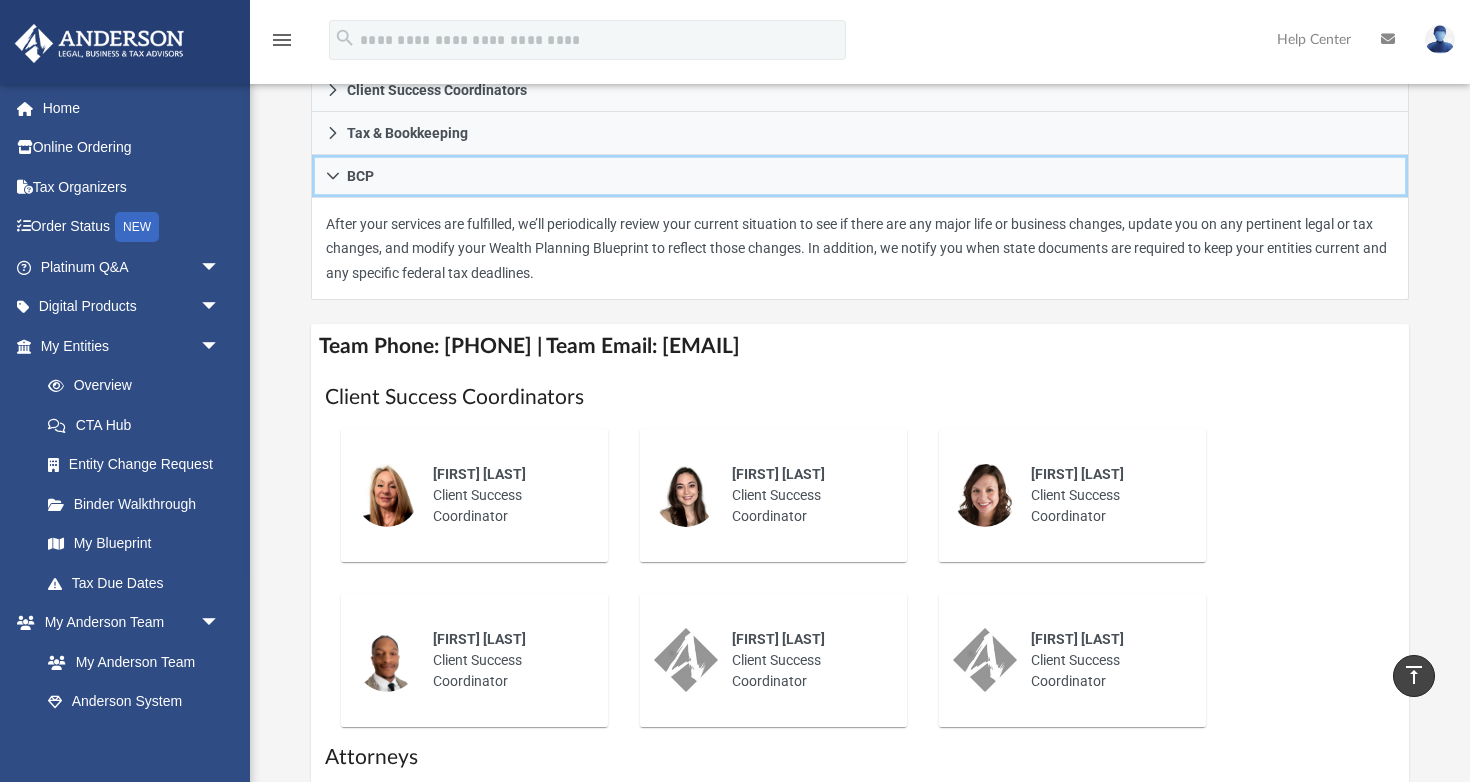 scroll, scrollTop: 280, scrollLeft: 0, axis: vertical 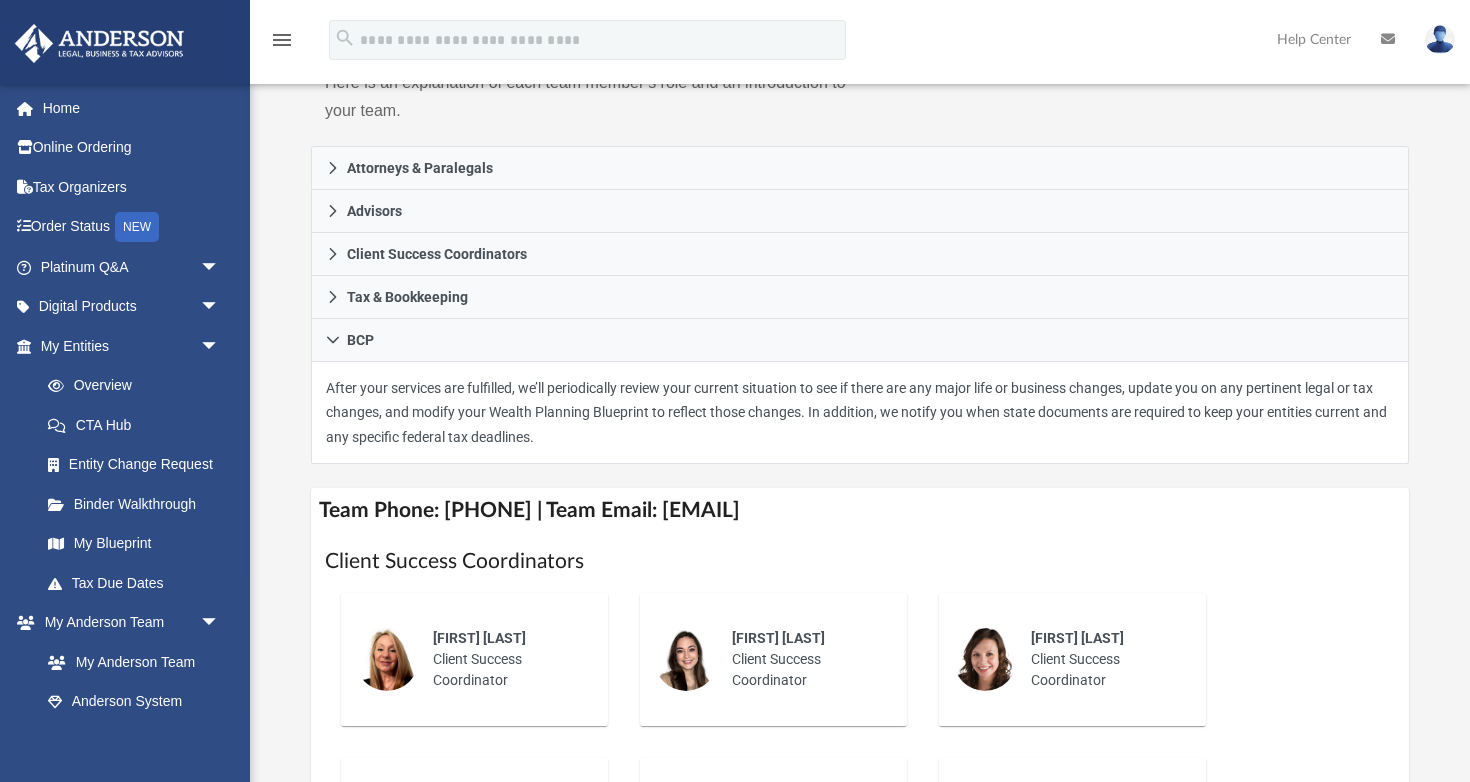 drag, startPoint x: 724, startPoint y: 510, endPoint x: 1037, endPoint y: 506, distance: 313.02554 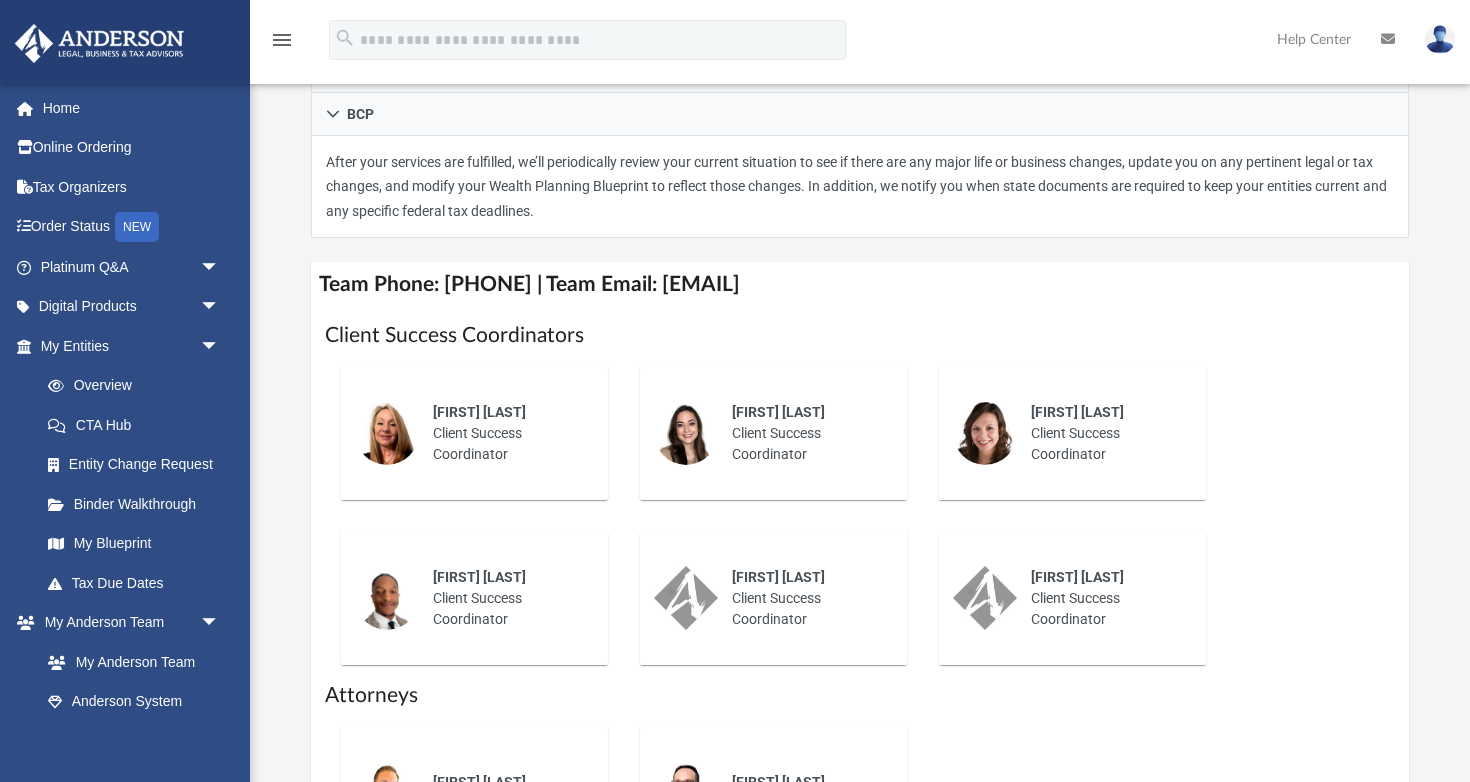 scroll, scrollTop: 538, scrollLeft: 0, axis: vertical 